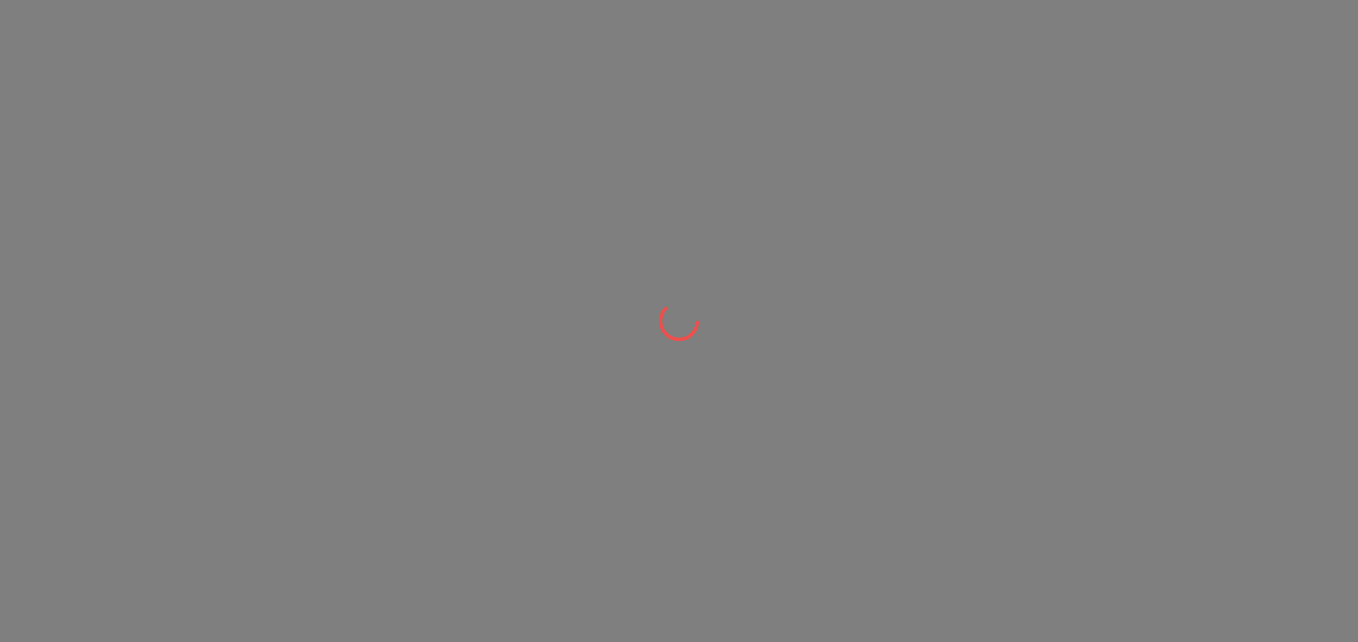 scroll, scrollTop: 0, scrollLeft: 0, axis: both 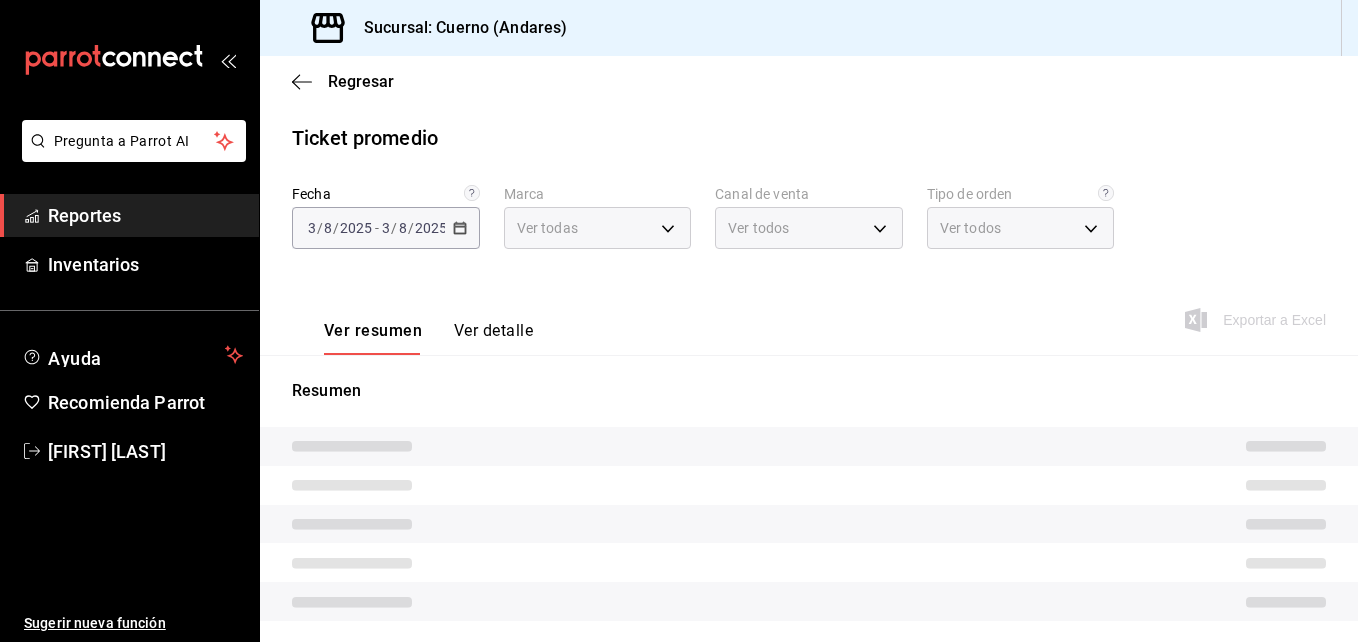 type on "c9e961b9-bc29-480f-a65c-324ff110f526" 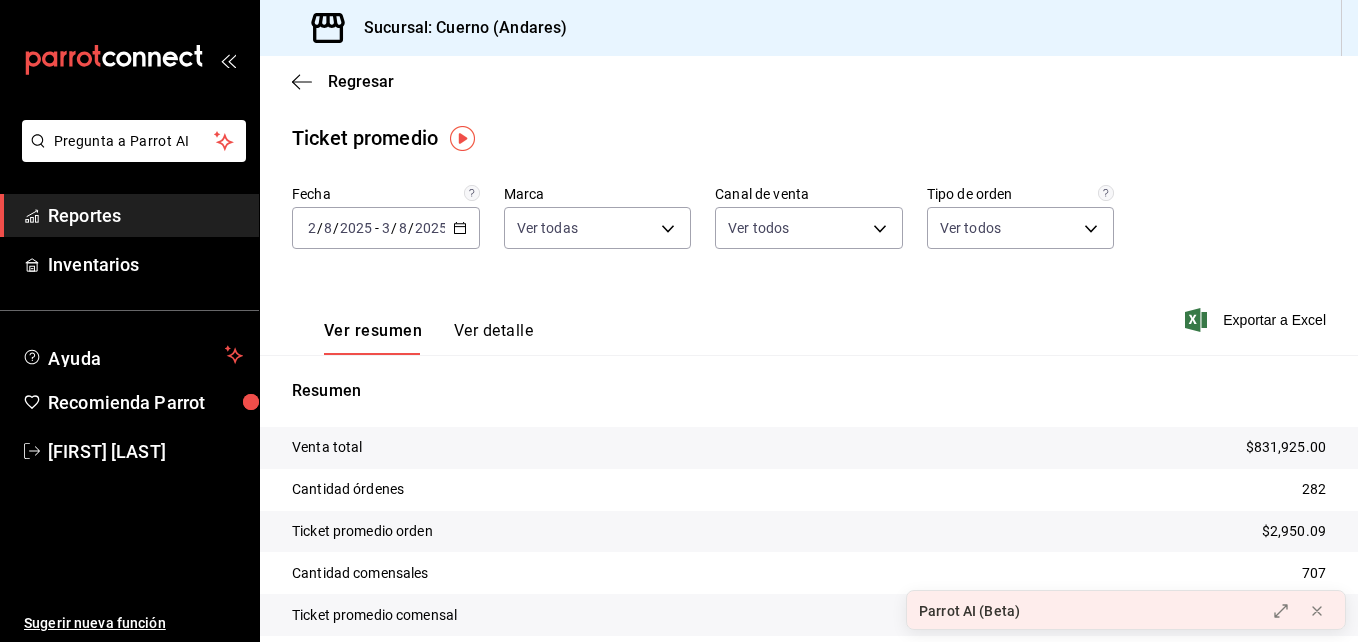 click 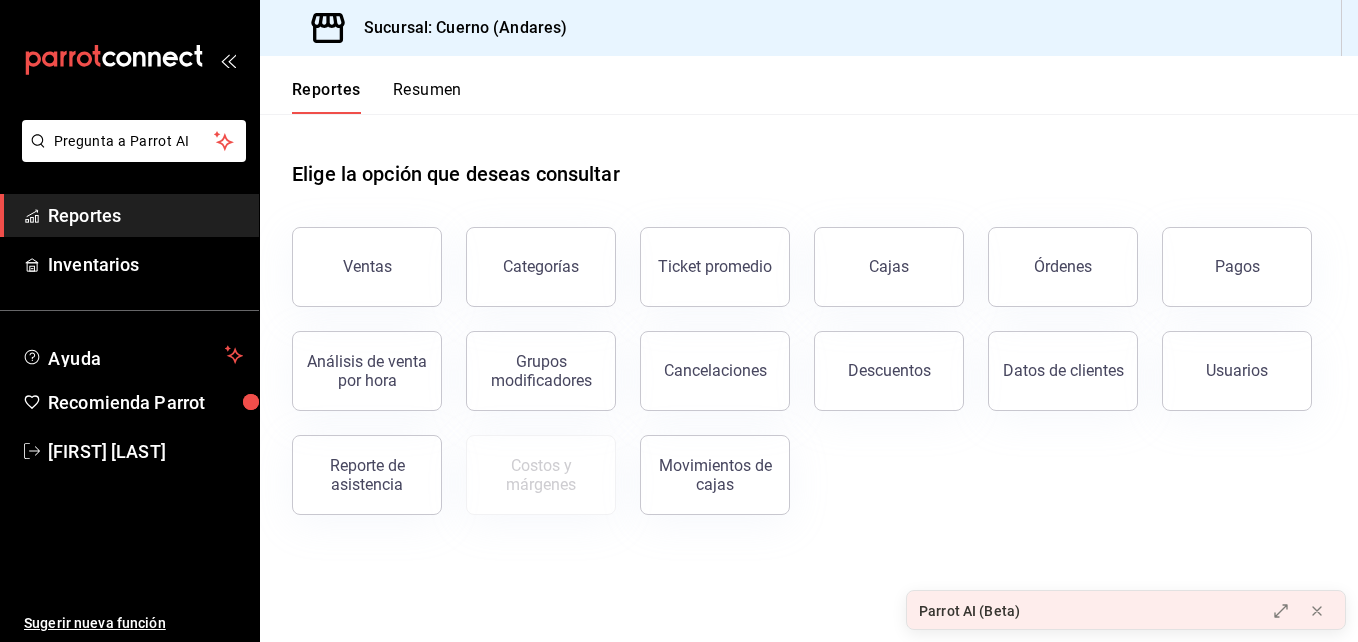 click 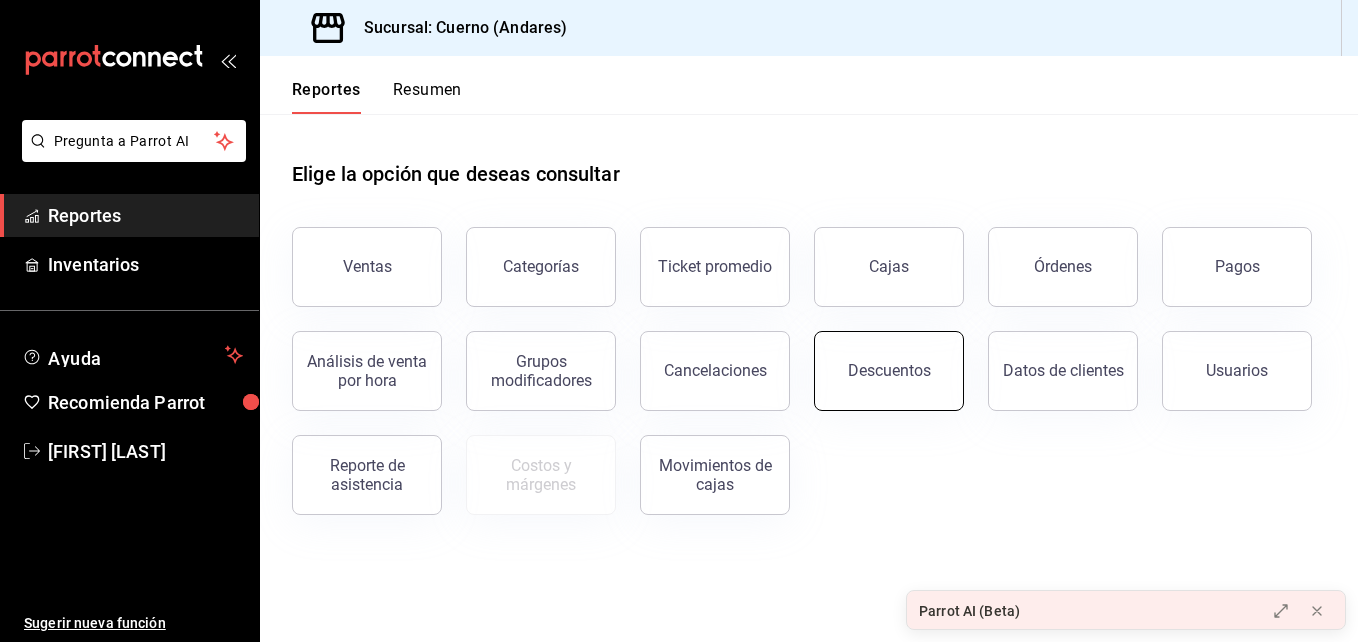 click on "Descuentos" at bounding box center (889, 371) 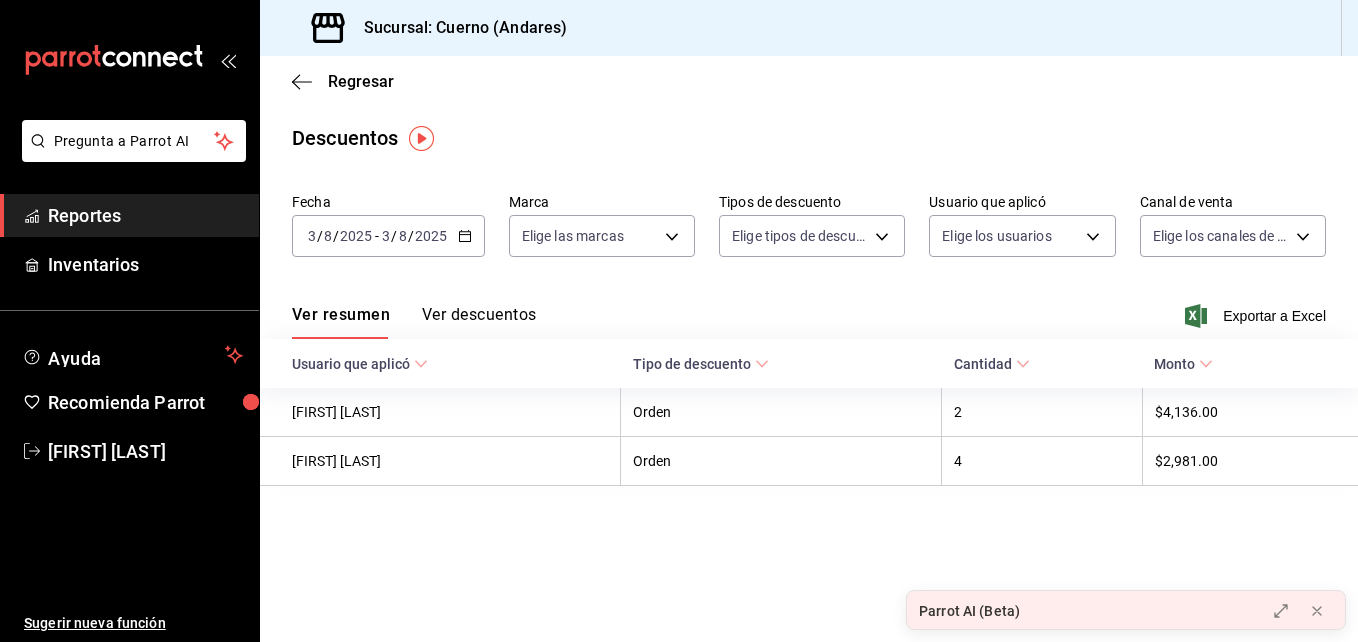 click on "2025" at bounding box center [431, 236] 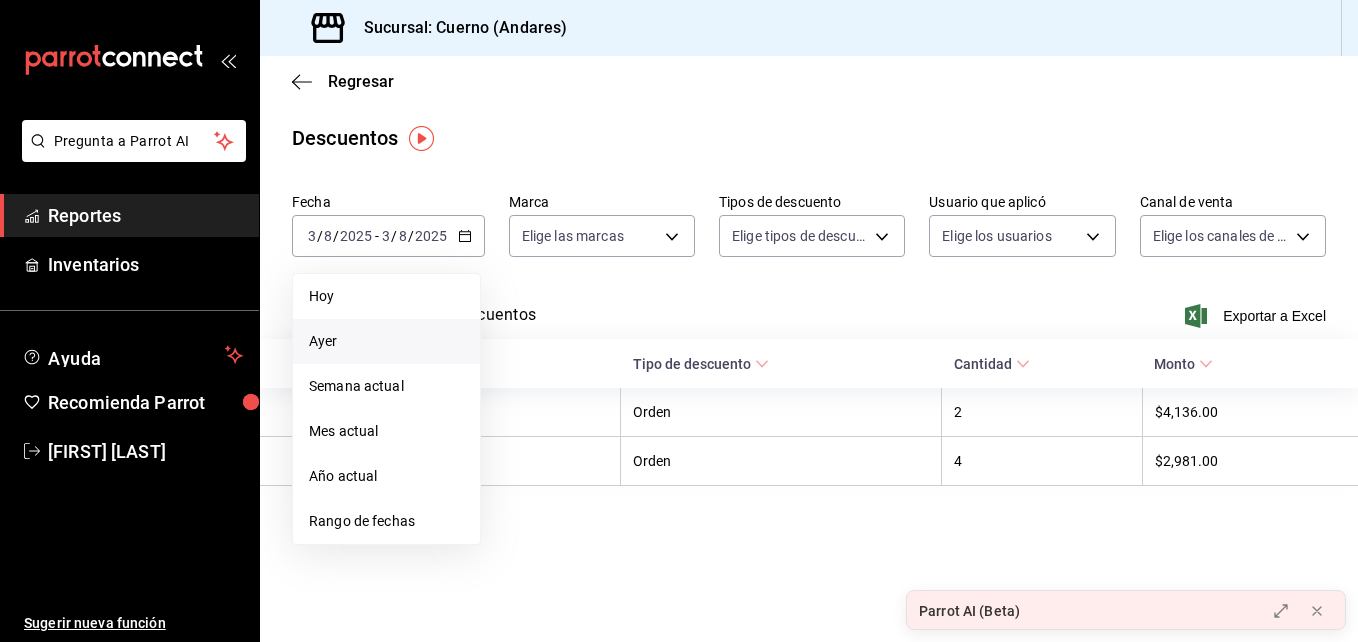 click on "Ayer" at bounding box center (386, 341) 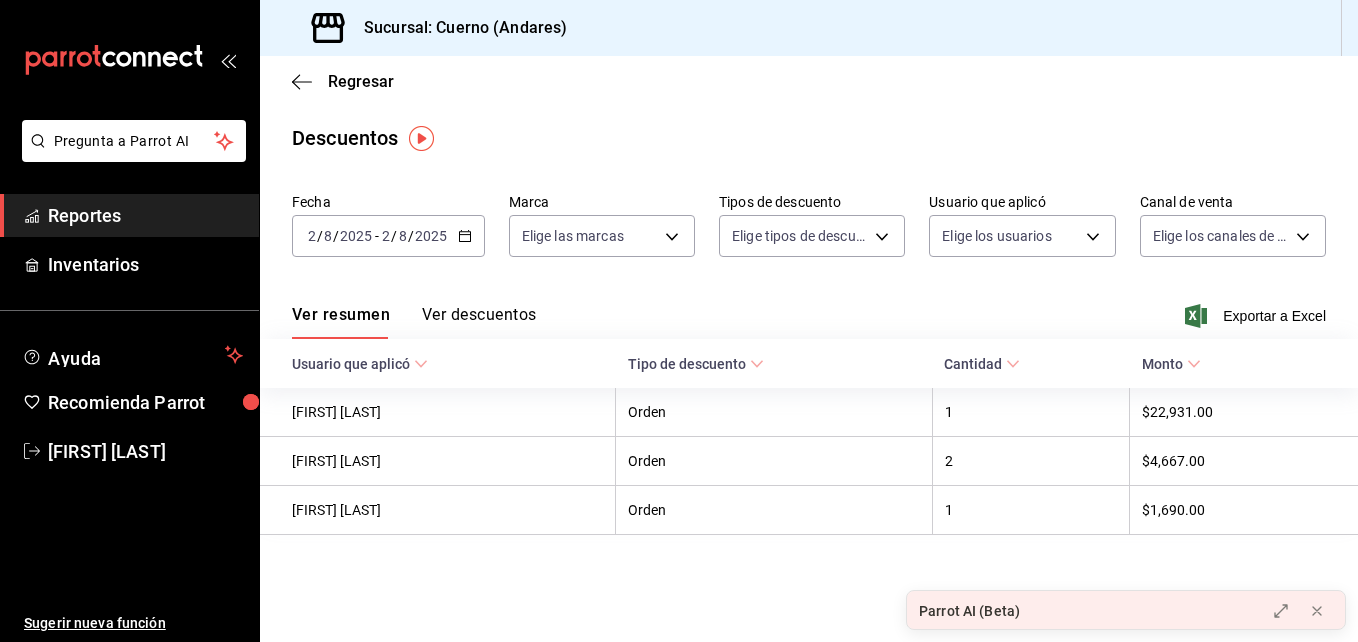 click 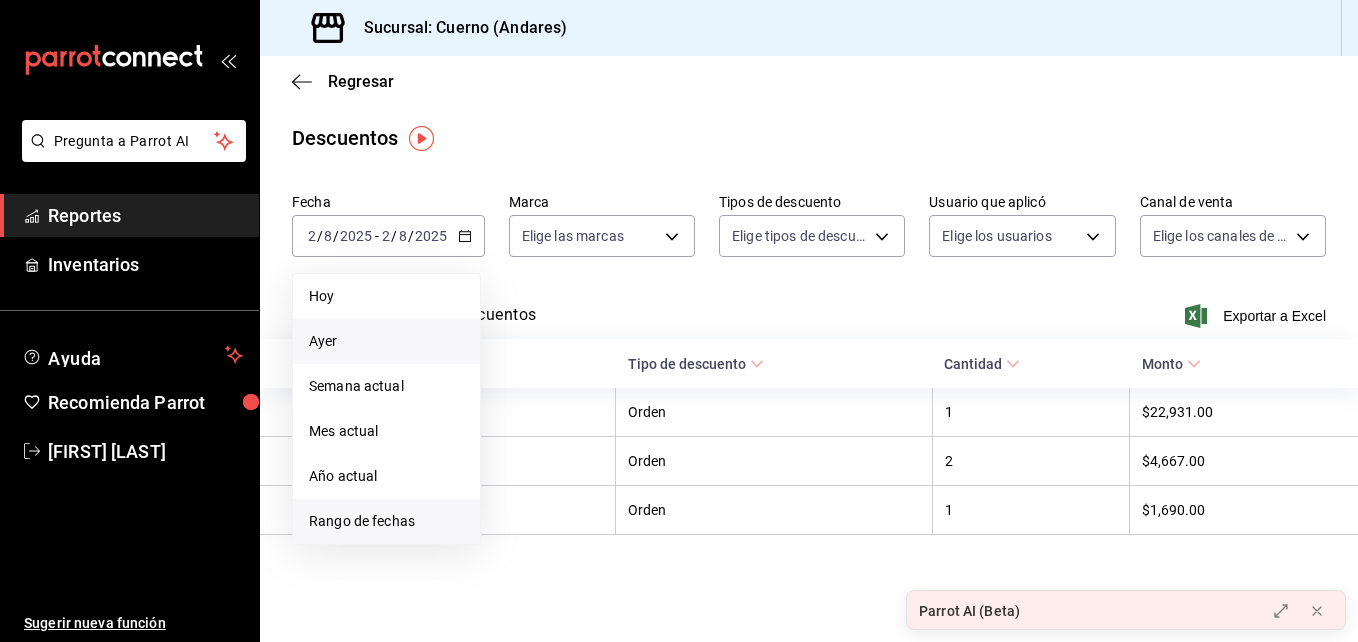 click on "Rango de fechas" at bounding box center (386, 521) 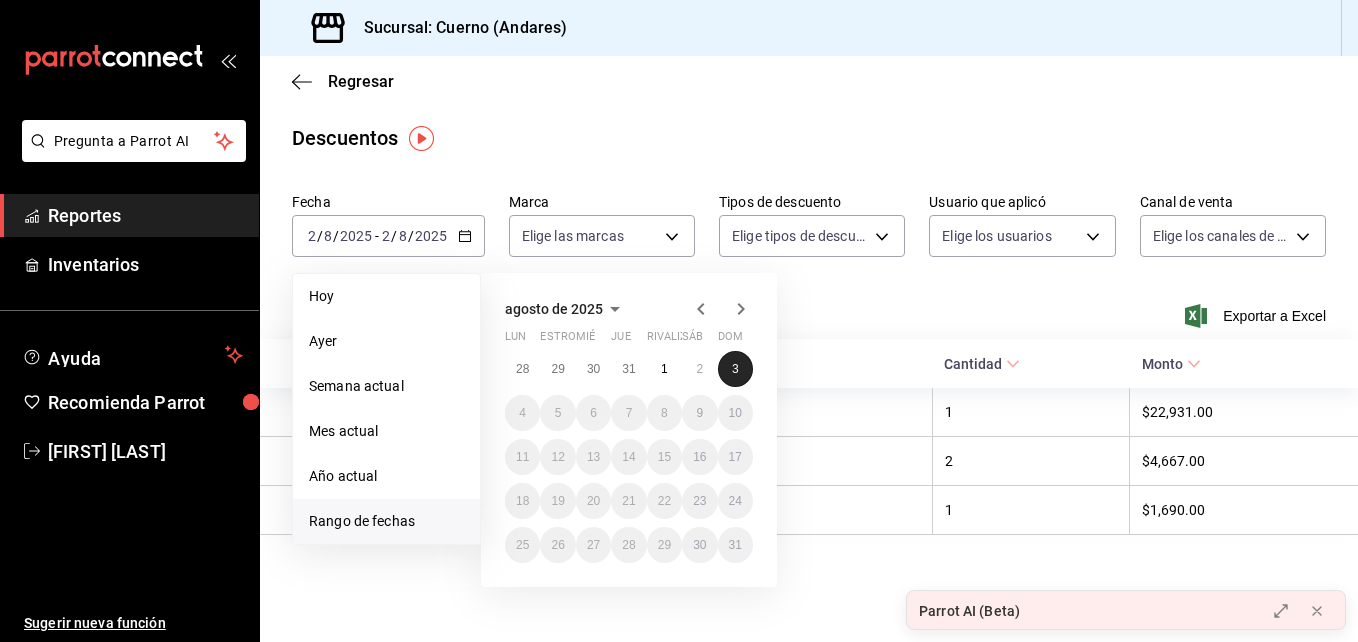 click on "3" at bounding box center [735, 369] 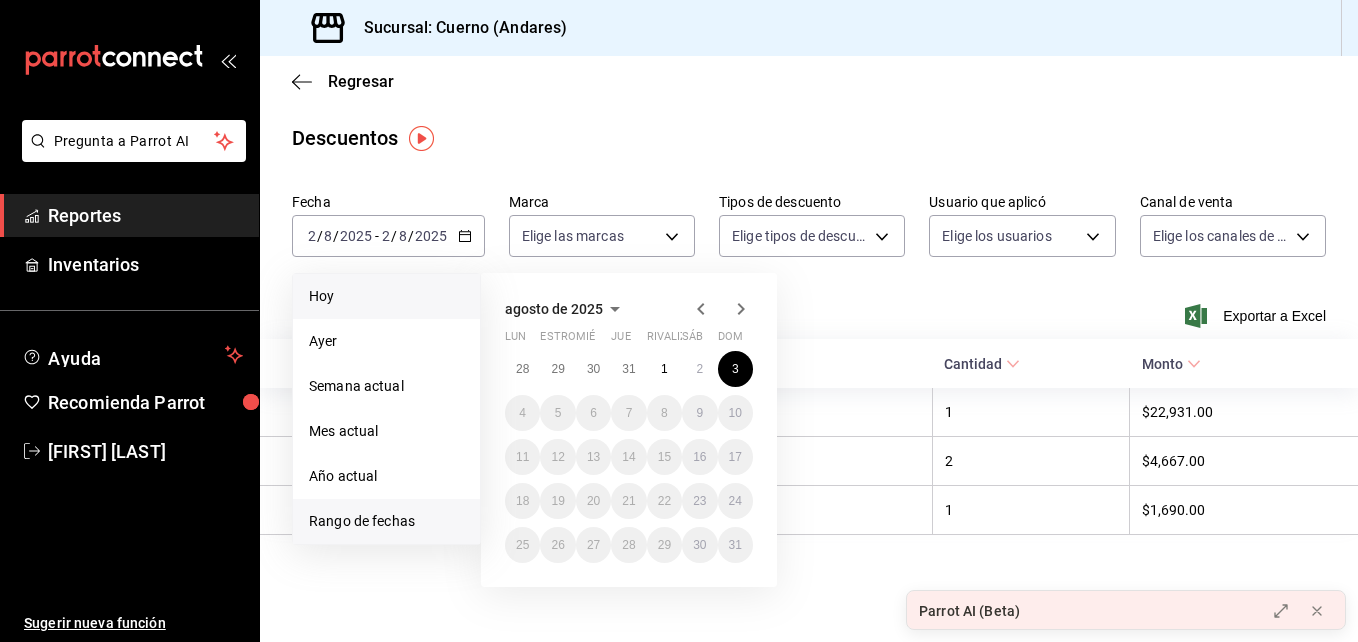 click on "Hoy" at bounding box center (386, 296) 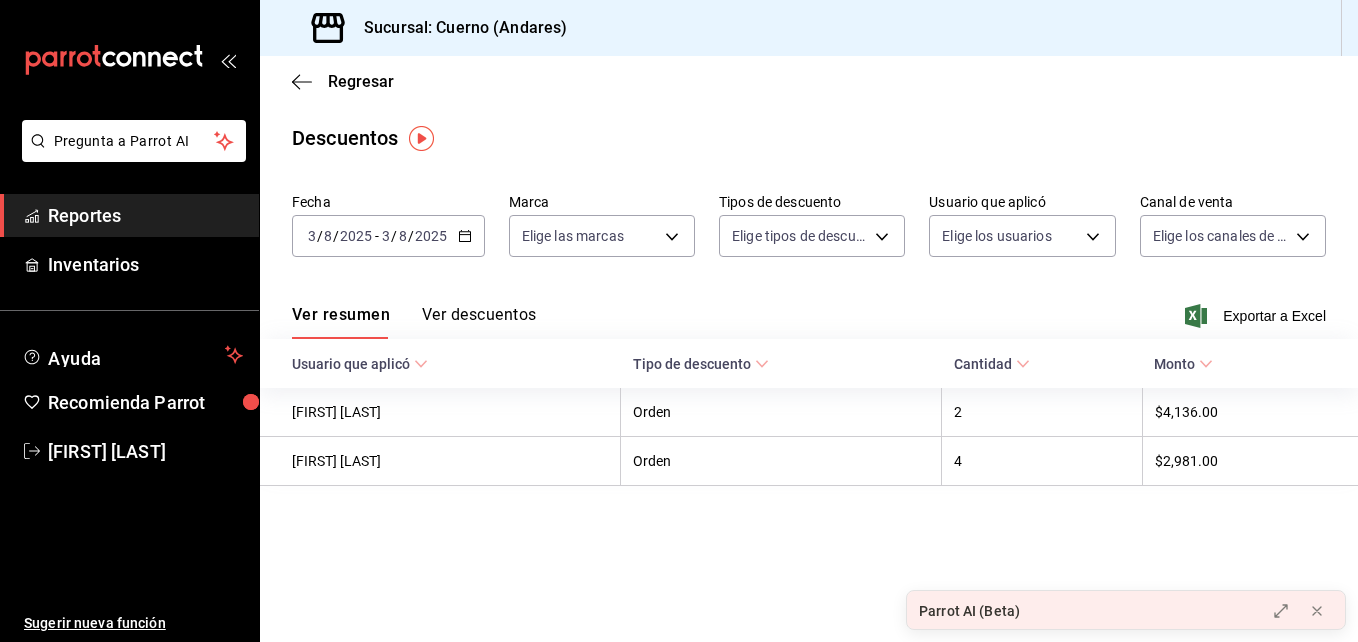 click on "2025-08-03 3 / 8 / 2025 - 2025-08-03 3 / 8 / 2025" at bounding box center (388, 236) 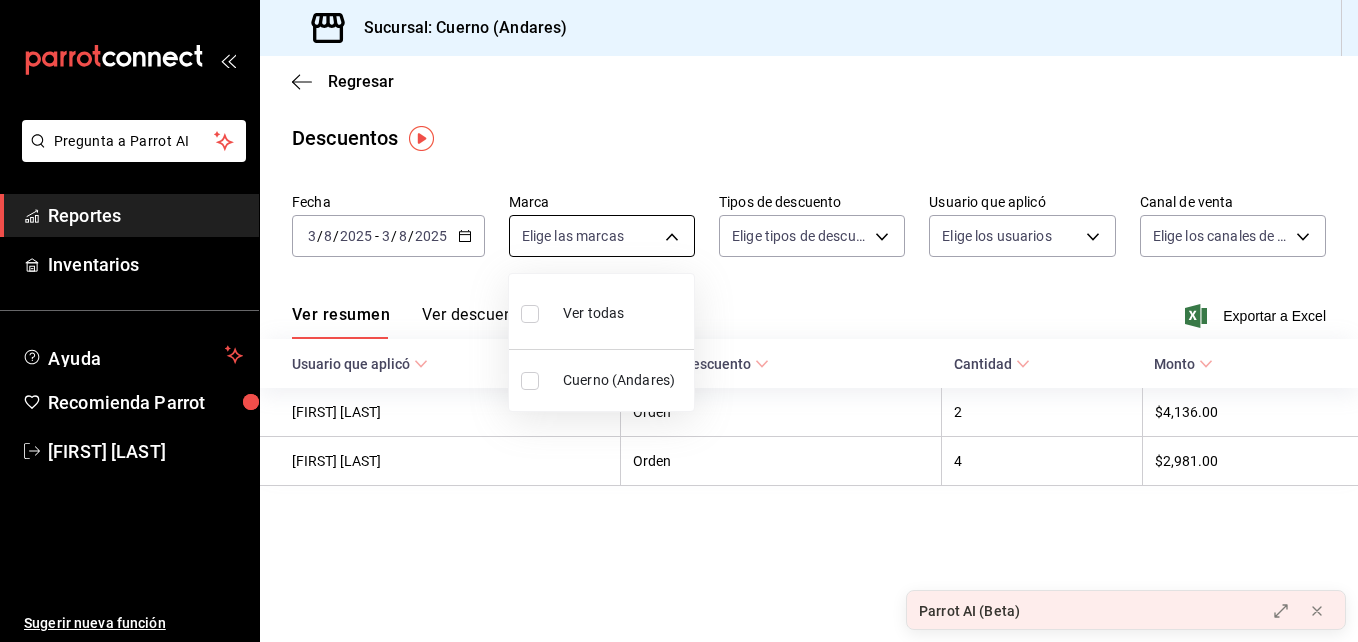 click on "Pregunta a Parrot AI Reportes   Inventarios   Ayuda Recomienda Parrot   [FIRST] [LAST]   Sugerir nueva función   Sucursal: Cuerno (Andares) Regresar Descuentos Fecha 2025-08-03 3 / 8 / 2025 - 2025-08-03 3 / 8 / 2025 Marca Elige las marcas Tipos de descuento Elige tipos de descuento Usuario que aplicó Elige los usuarios Canal de venta Elige los canales de venta Ver resumen Ver descuentos Exportar a Excel Usuario que aplicó Tipo de descuento Cantidad Monto [FIRST] [LAST] Orden 2 $4,136.00 [FIRST] [LAST] Orden 4 $2,981.00 GANA 1 MES GRATIS EN TU SUSCRIPCIÓN AQUÍ ¿Recuerdas cómo empezó tu restaurante?
Hoy puedes ayudar a un colega a tener el mismo cambio que tú viviste.
Recomienda Parrot directamente desde tu Portal Administrador.
Es fácil y rápido.
🎁 Por cada restaurante que se una, ganas 1 mes gratis. Ver video tutorial Ir a video Parrot AI (Beta) Pregunta a Parrot AI Reportes   Inventarios   Ayuda Recomienda Parrot   [FIRST] [LAST]   Sugerir nueva función   Visitar centro de ayuda ([PHONE])" at bounding box center (679, 321) 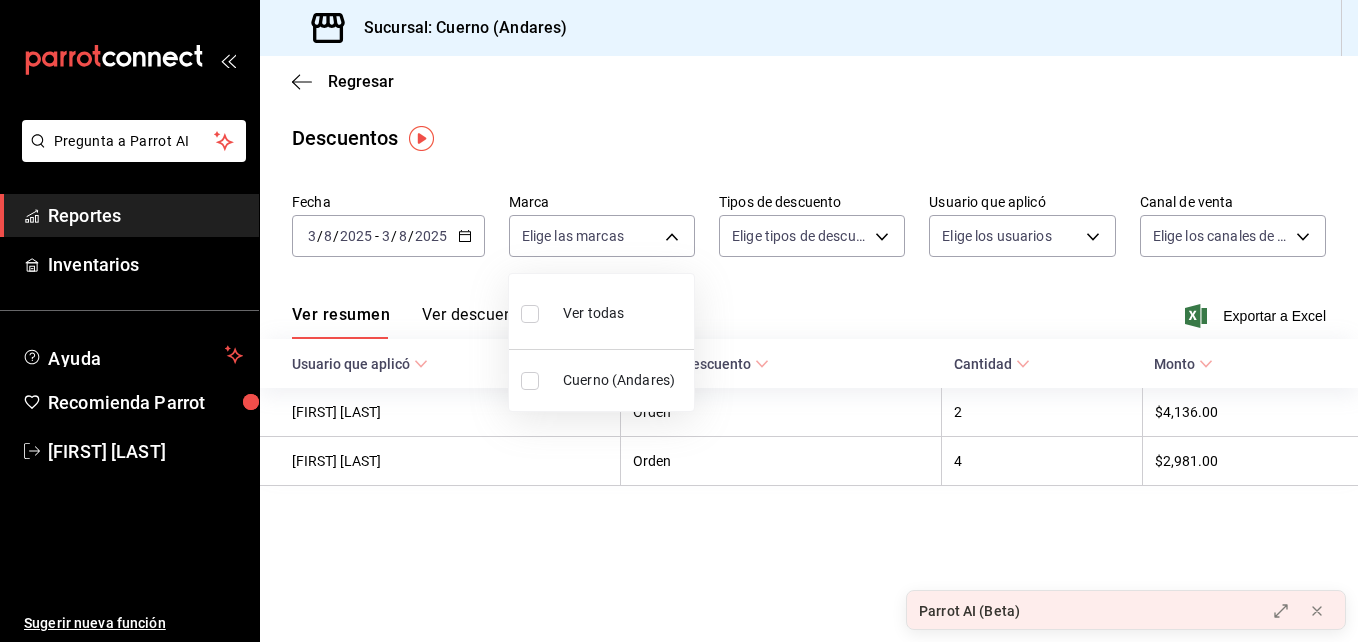 click at bounding box center [679, 321] 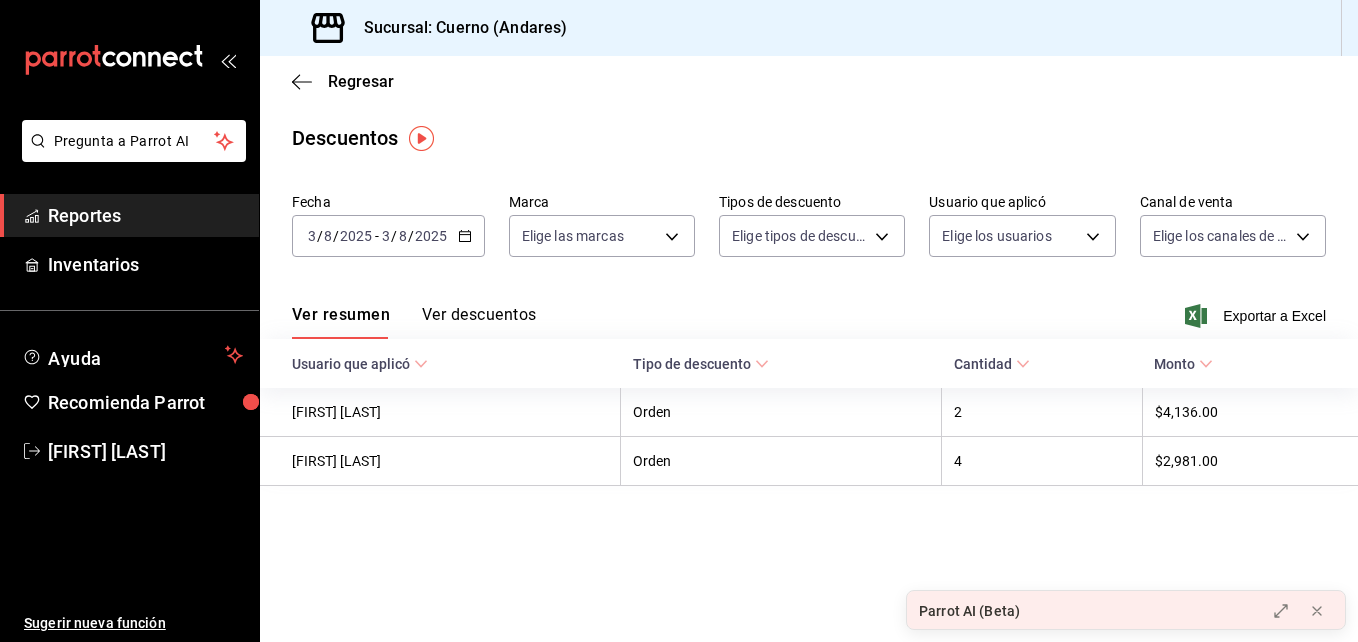 click on "Ver descuentos" at bounding box center (479, 322) 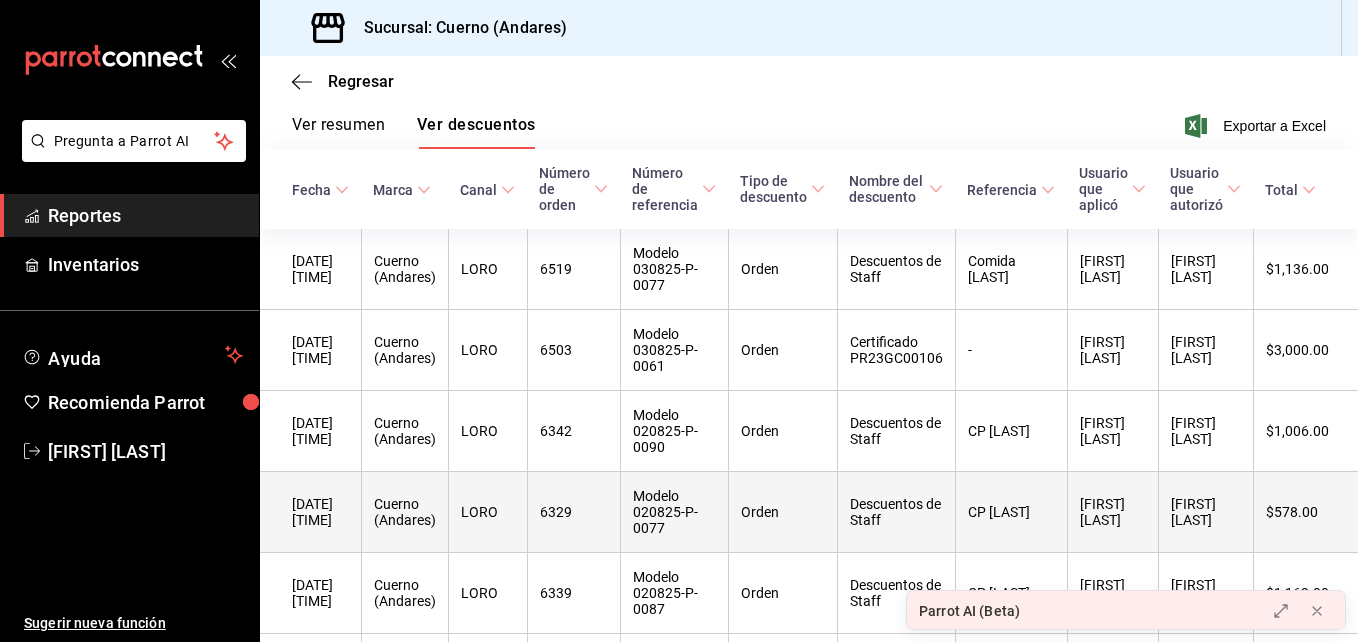 scroll, scrollTop: 189, scrollLeft: 0, axis: vertical 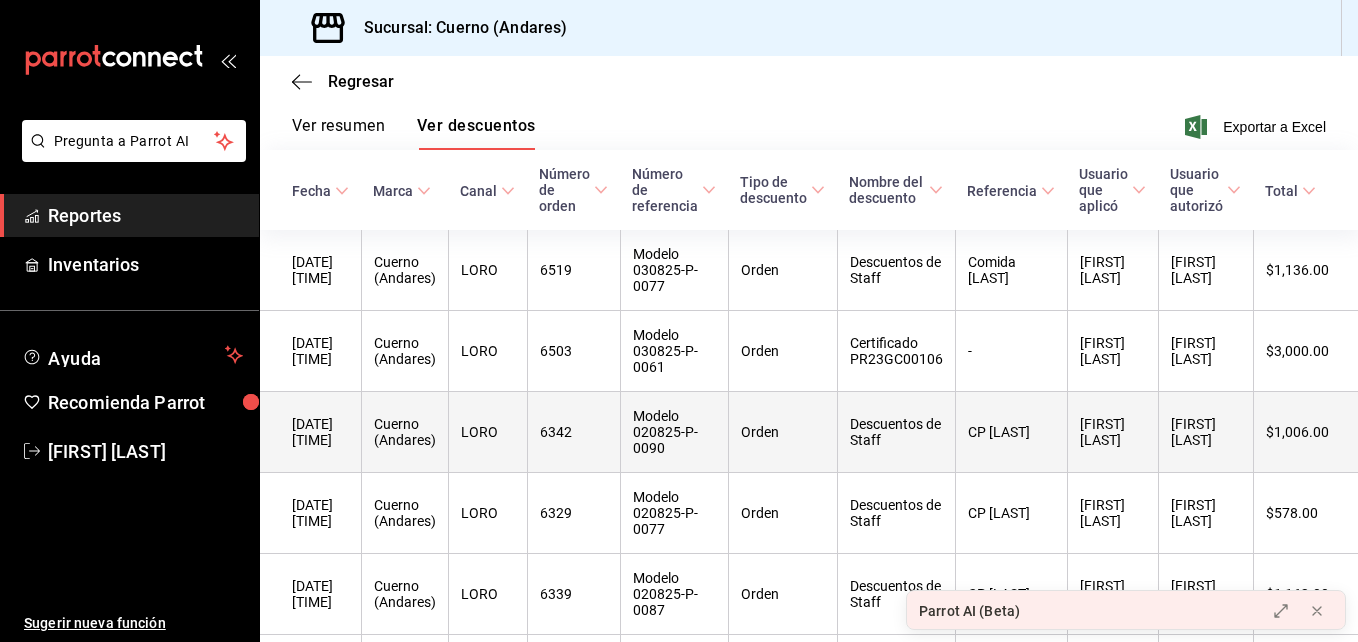click on "Modelo 020825-P-0090" at bounding box center (674, 432) 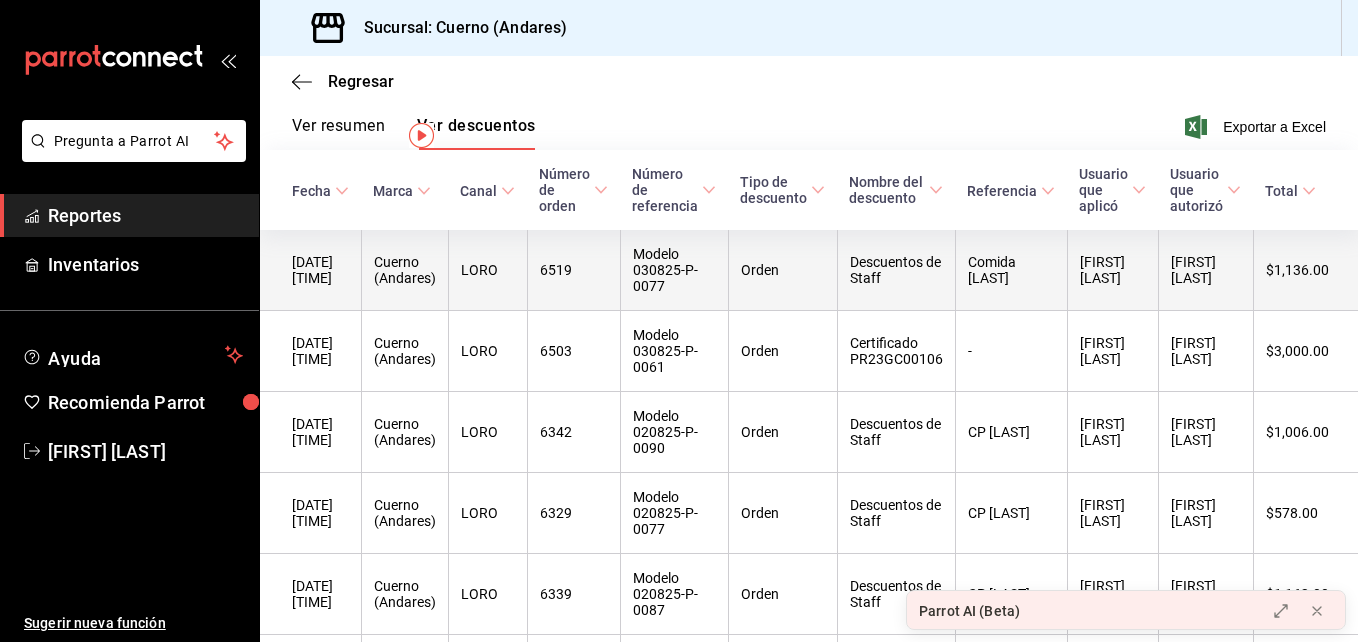 scroll, scrollTop: 0, scrollLeft: 0, axis: both 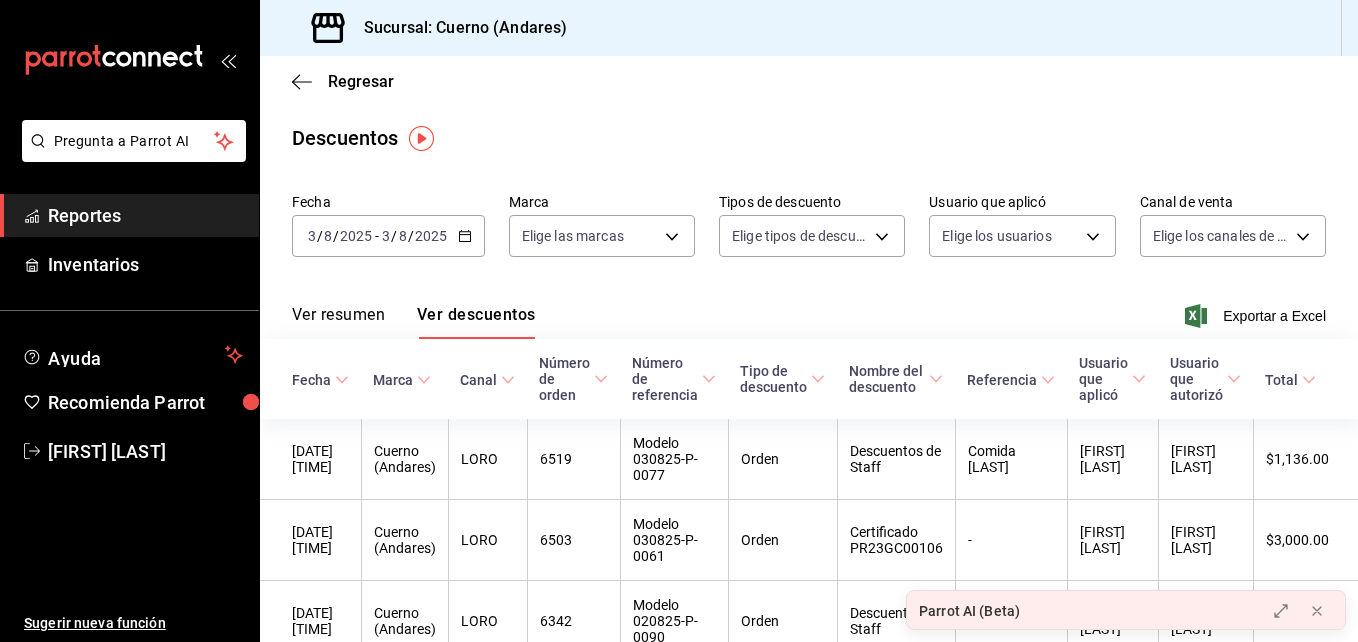click 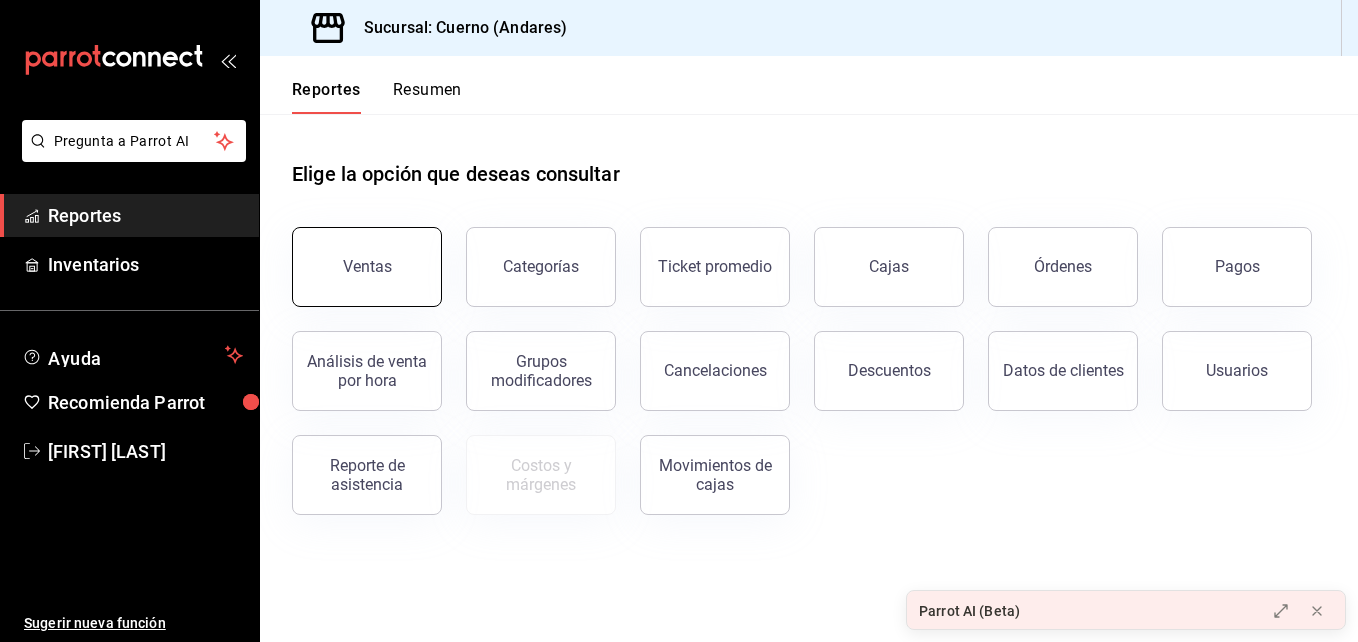 click on "Ventas" at bounding box center (367, 267) 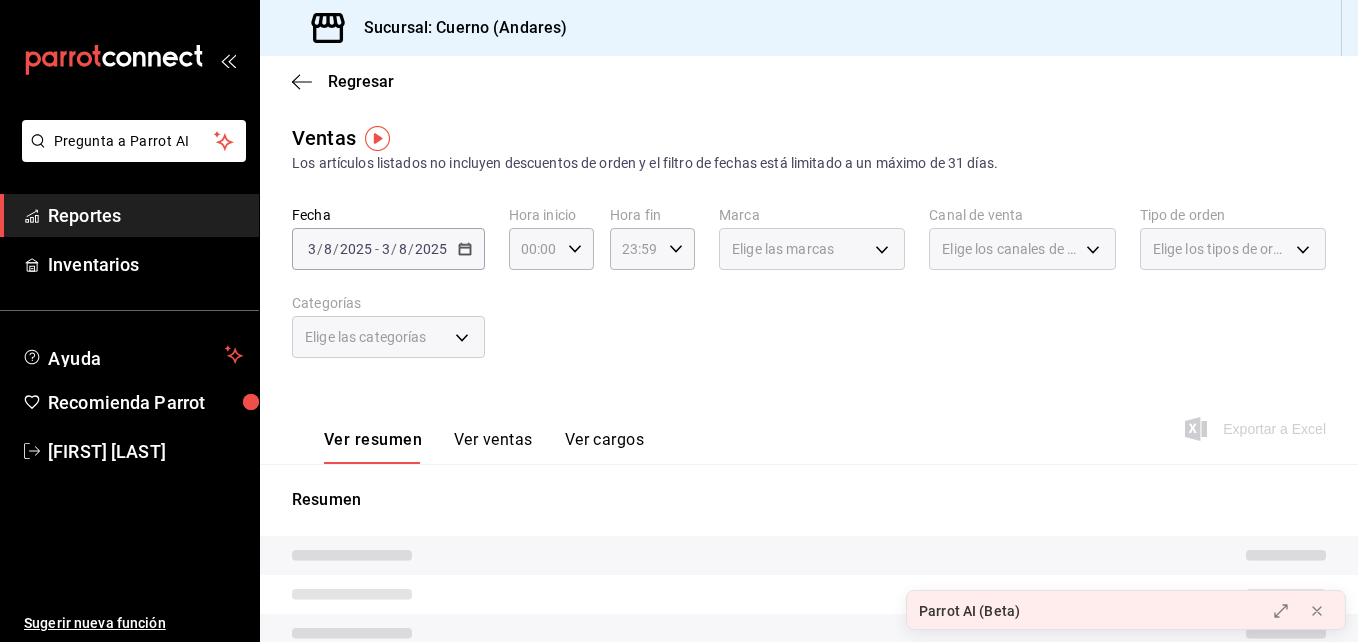 click on "Elige las categorías" at bounding box center (388, 337) 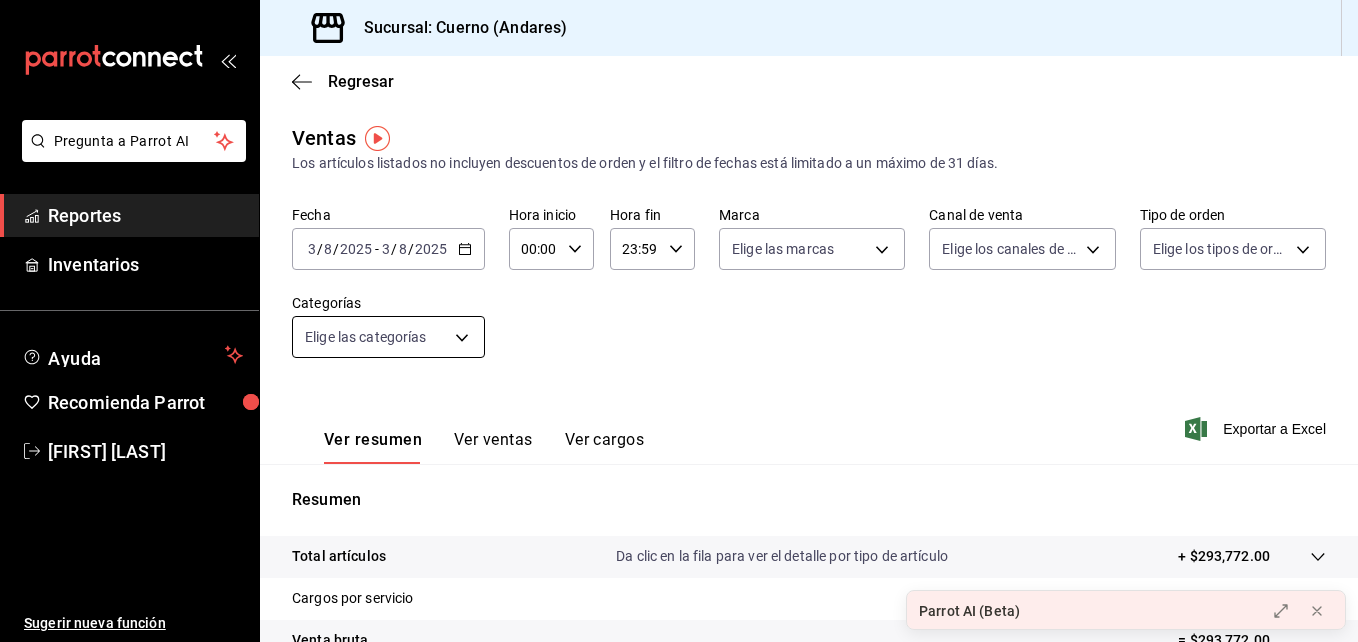 click on "Pregunta a Parrot AI Reportes   Inventarios   Ayuda Recomienda Parrot   [FIRST] [LAST]   Sugerir nueva función   Sucursal: Cuerno (Andares) Regresar Ventas Los artículos listados no incluyen descuentos de orden y el filtro de fechas está limitado a un máximo de 31 días. Fecha 2025-08-03 3 / 8 / 2025 - 2025-08-03 3 / 8 / 2025 Hora inicio 00:00 Hora inicio Hora fin 23:59 Hora fin Marca Elige las marcas Canal de venta Elige los canales de venta Tipo de orden Elige los tipos de orden Categorías Elige las categorías Ver resumen Ver ventas Ver cargos Exportar a Excel Resumen Total artículos Da clic en la fila para ver el detalle por tipo de artículo + $293,772.00 Cargos por servicio + $0.00 Venta bruta = $293,772.00 Descuentos totales - $1,136.00 Certificados de regalo - $3,000.00 Venta total = $289,636.00 Impuestos - $39,949.79 Venta neta = 249.686,21 dólares GANA 1 MES GRATIS EN TU SUSCRIPCIÓN AQUÍ Ver video tutorial Ir a video Parrot AI (Beta) Pregunta a Parrot AI Reportes   Inventarios   Ayuda" at bounding box center (679, 321) 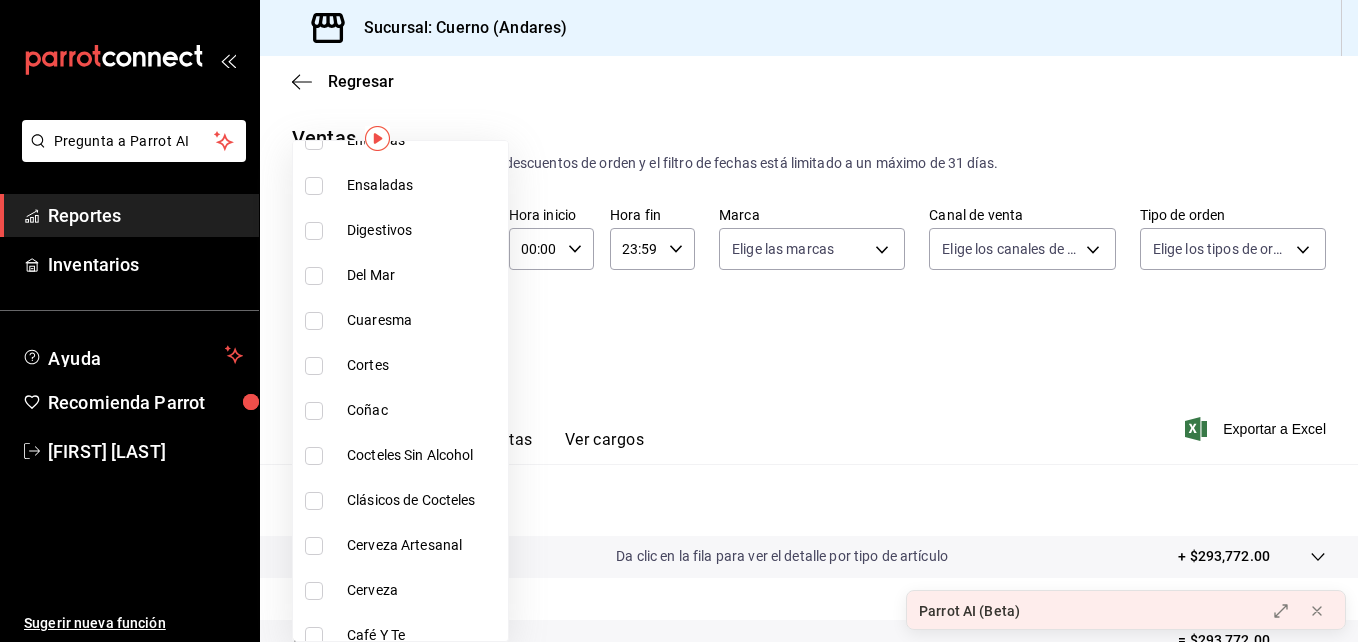scroll, scrollTop: 1525, scrollLeft: 0, axis: vertical 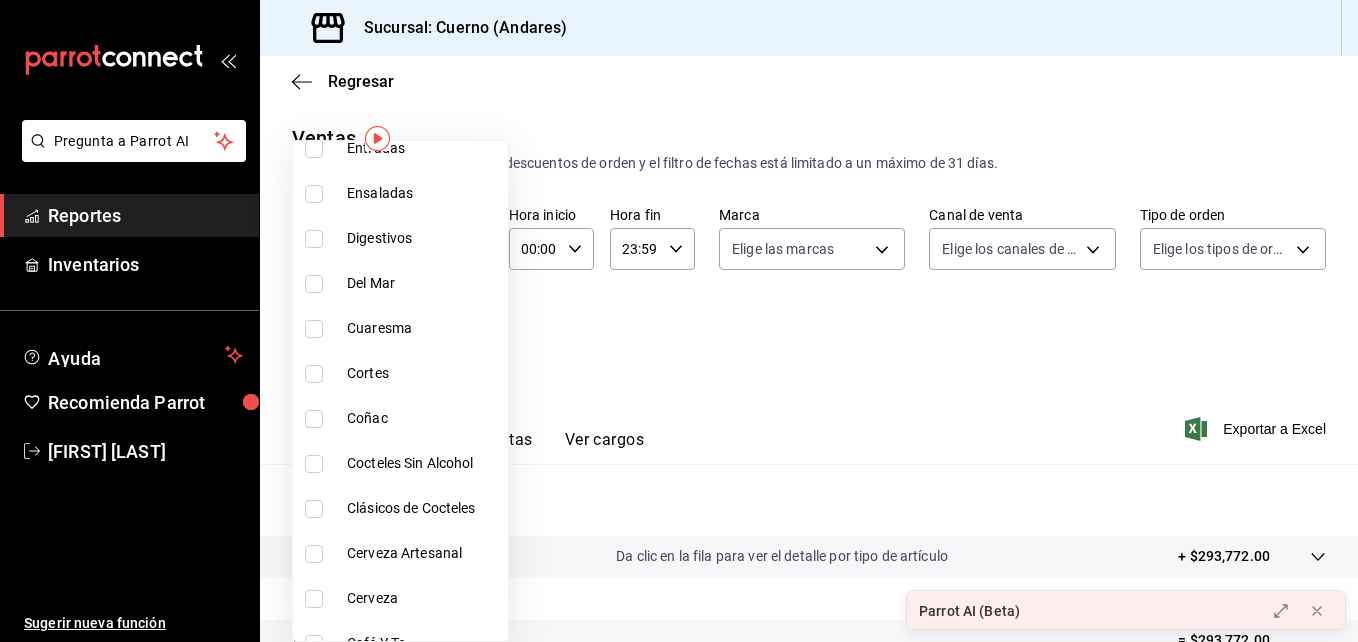 click at bounding box center (314, 374) 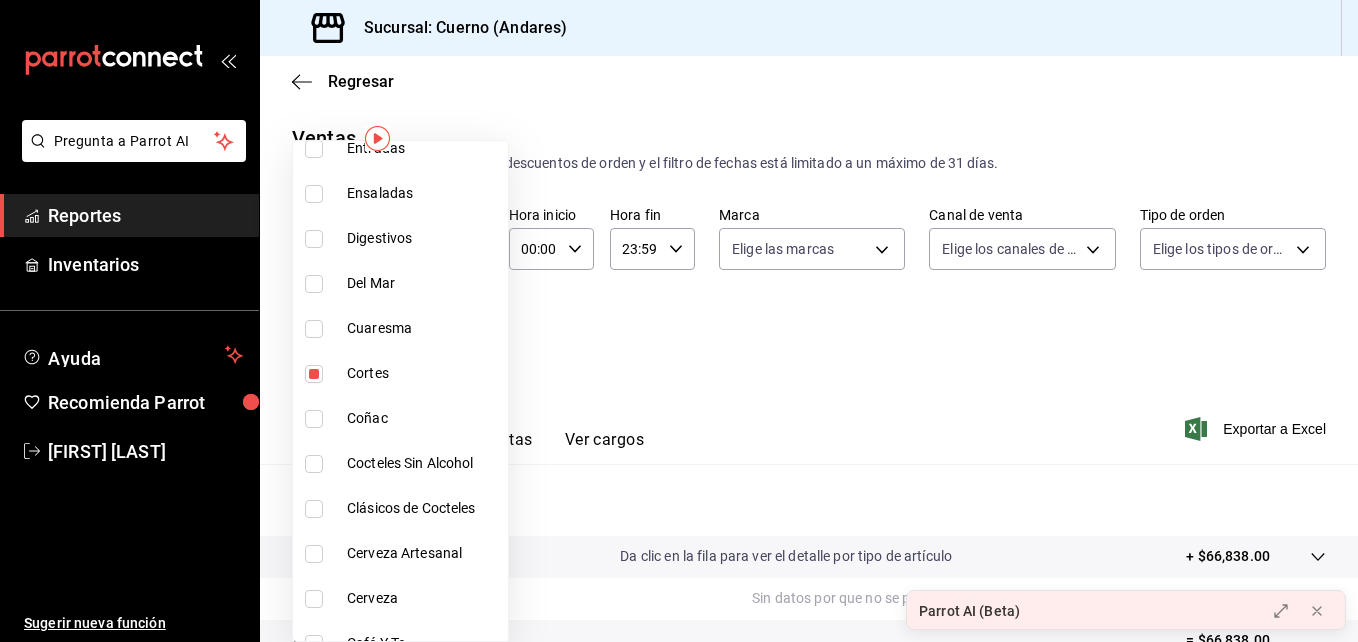 click at bounding box center (679, 321) 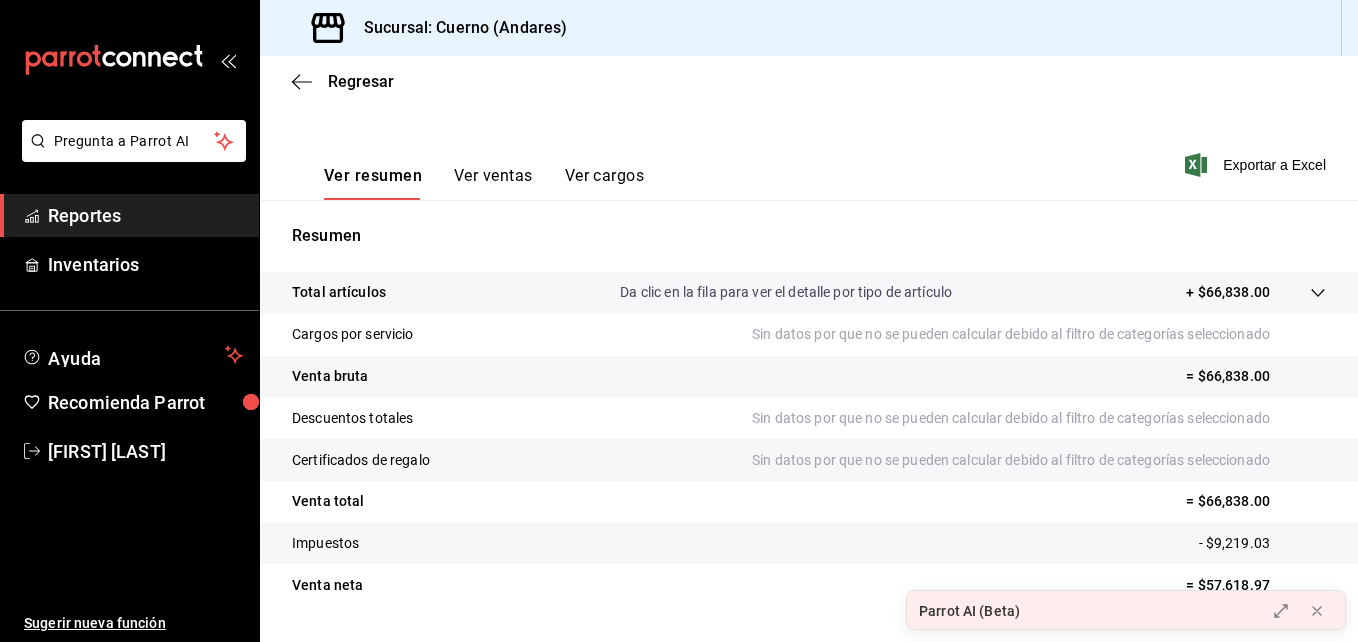 scroll, scrollTop: 316, scrollLeft: 0, axis: vertical 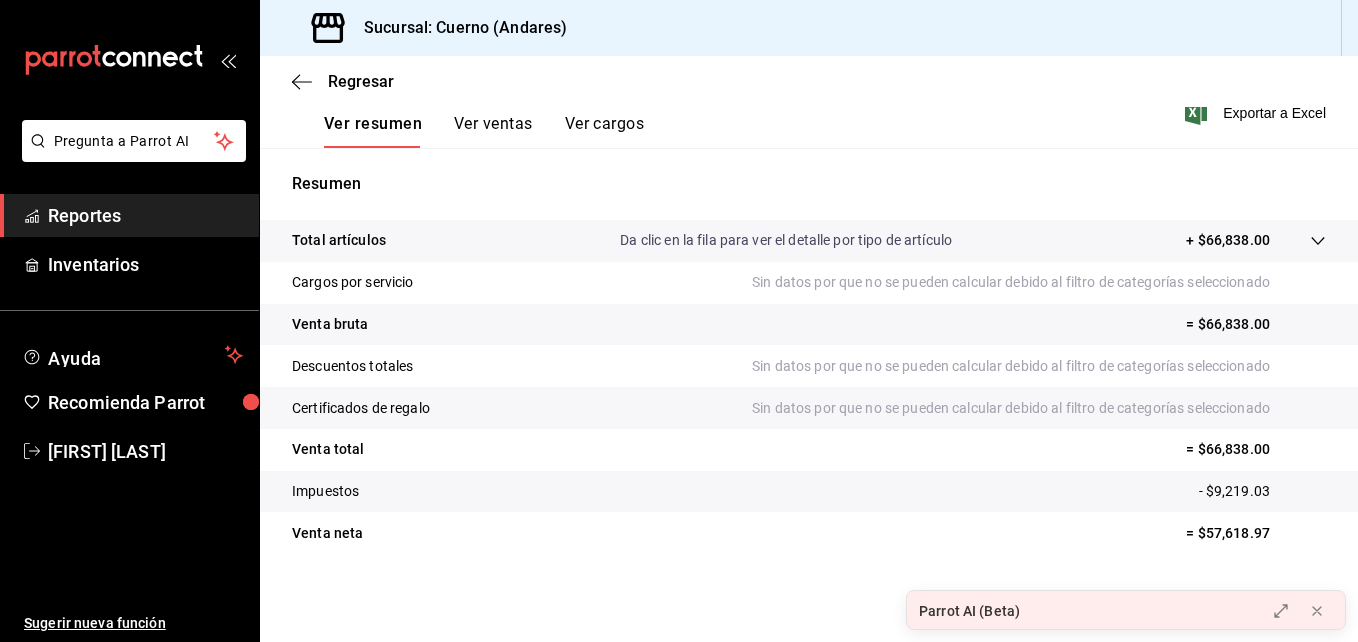 drag, startPoint x: 538, startPoint y: 123, endPoint x: 455, endPoint y: 139, distance: 84.5281 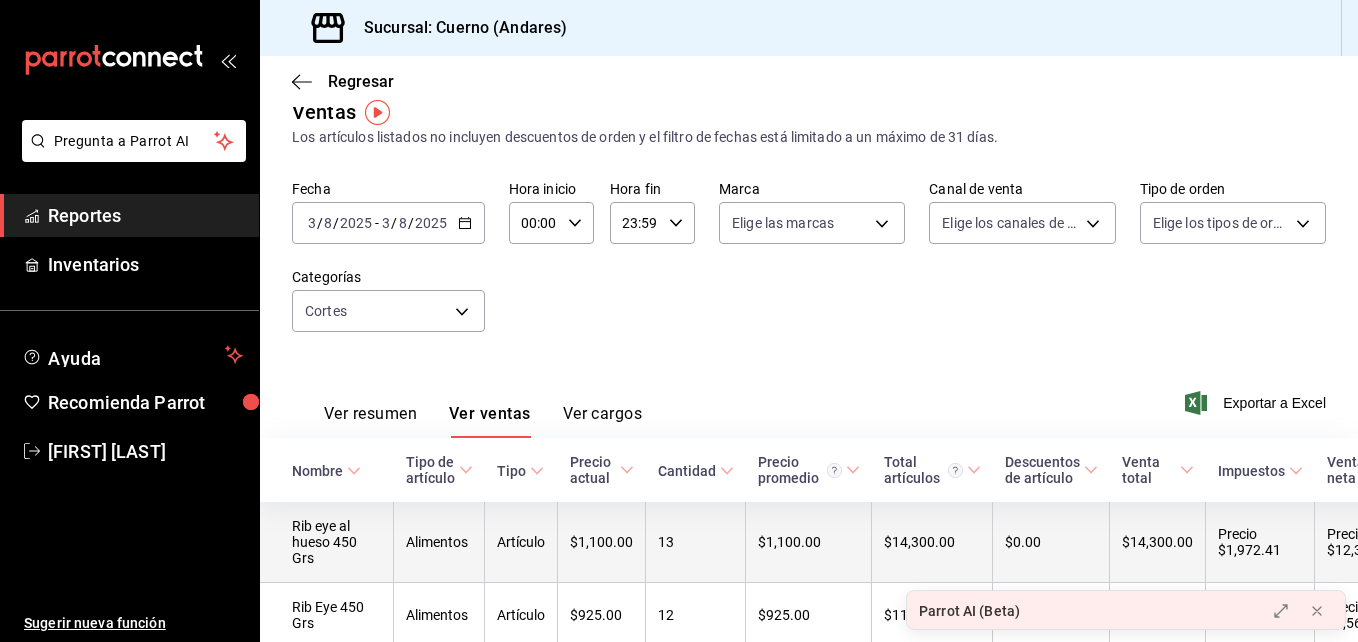 scroll, scrollTop: 25, scrollLeft: 0, axis: vertical 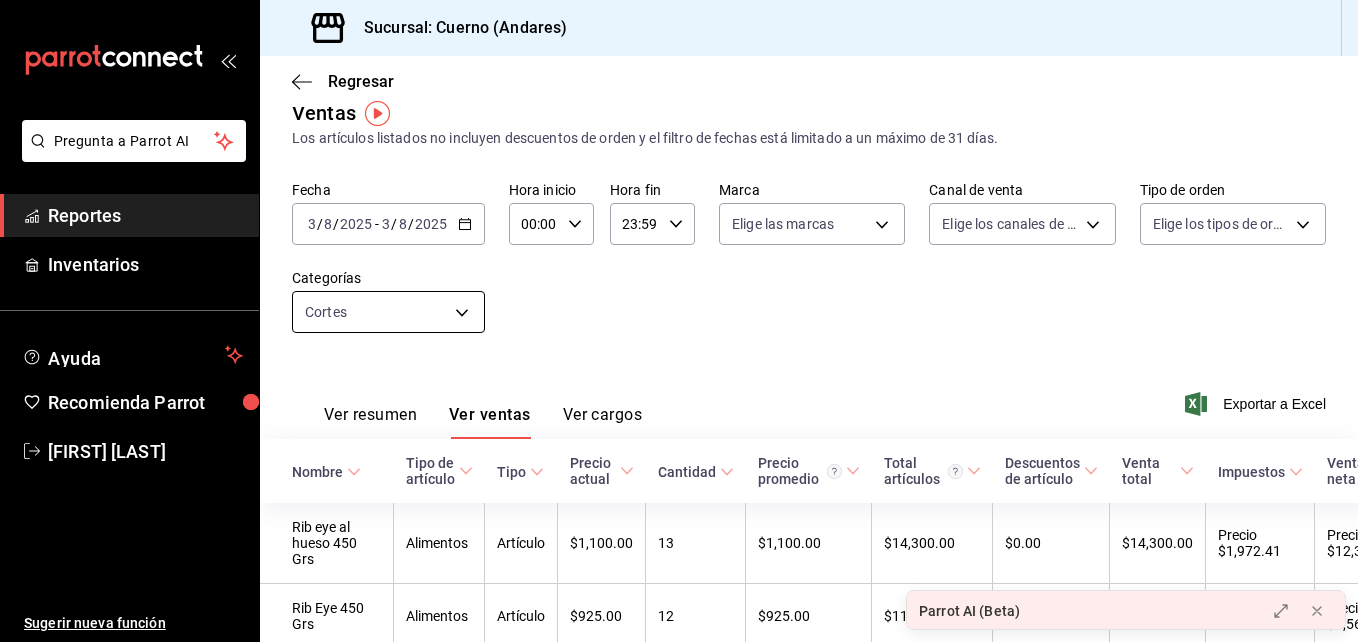 click on "Pregunta a Parrot AI Reportes   Inventarios   Ayuda Recomienda Parrot   [FIRST] [LAST]   Sugerir nueva función   Sucursal: Cuerno (Andares) Regresar Ventas Los artículos listados no incluyen descuentos de orden y el filtro de fechas está limitado a un máximo de 31 días. Fecha 2025-08-03 3 / 8 / 2025 - 2025-08-03 3 / 8 / 2025 Hora inicio 00:00 Hora inicio Hora fin 23:59 Hora fin Marca Elige las marcas Canal de venta Elige los canales de venta Tipo de orden Elige los tipos de orden Categorías Cortes f6a50aea-d280-47df-934b-cc418ccbb4ae Ver resumen Ver ventas Ver cargos Exportar a Excel Nombre Tipo de artículo Tipo Precio actual Cantidad Precio promedio   Total artículos   Descuentos de artículo Venta total Impuestos Venta neta Rib eye al hueso 450 Grs Alimentos Artículo $1,100.00 13 $1,100.00 $14,300.00 $0.00 $14,300.00 Precio $1,972.41 Precio $12,327.59 Rib Eye 450 Grs Alimentos Artículo $925.00 12 $925.00 $11,100.00 $0.00 $11,100.00 $1,531.03 Precio $9,568.97 Rib Eye 1 Kg Alimentos Artículo 5 $0.00" at bounding box center (679, 321) 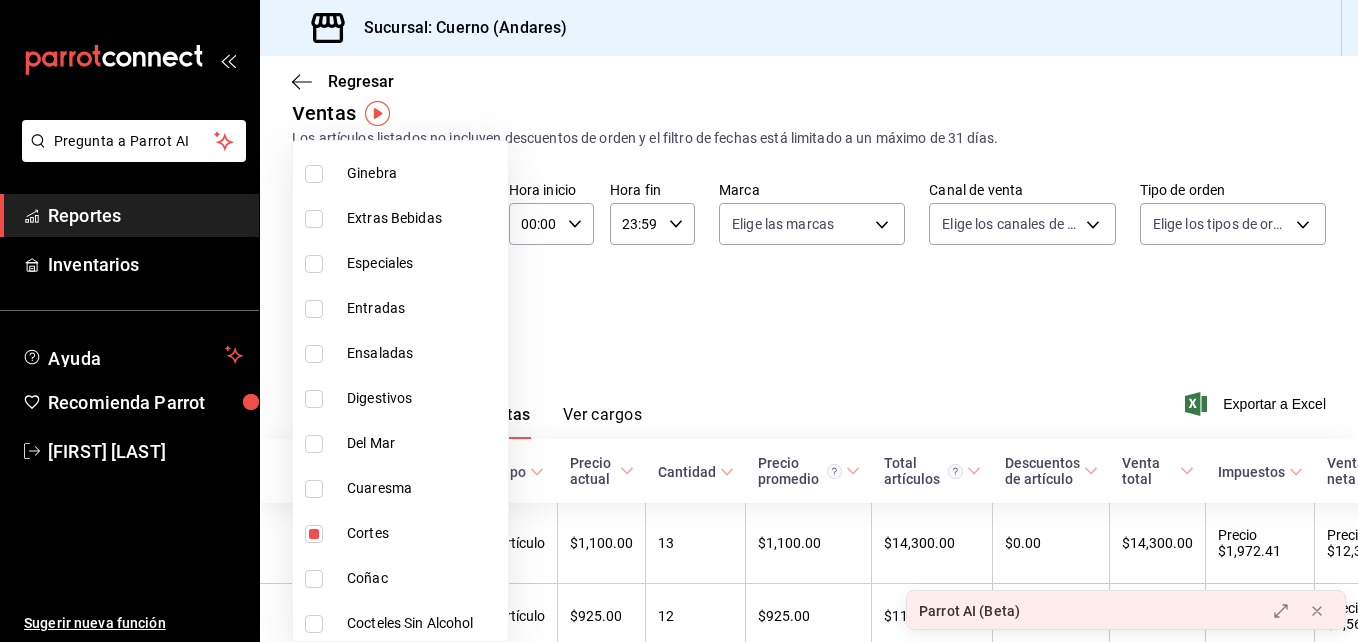 scroll, scrollTop: 1362, scrollLeft: 0, axis: vertical 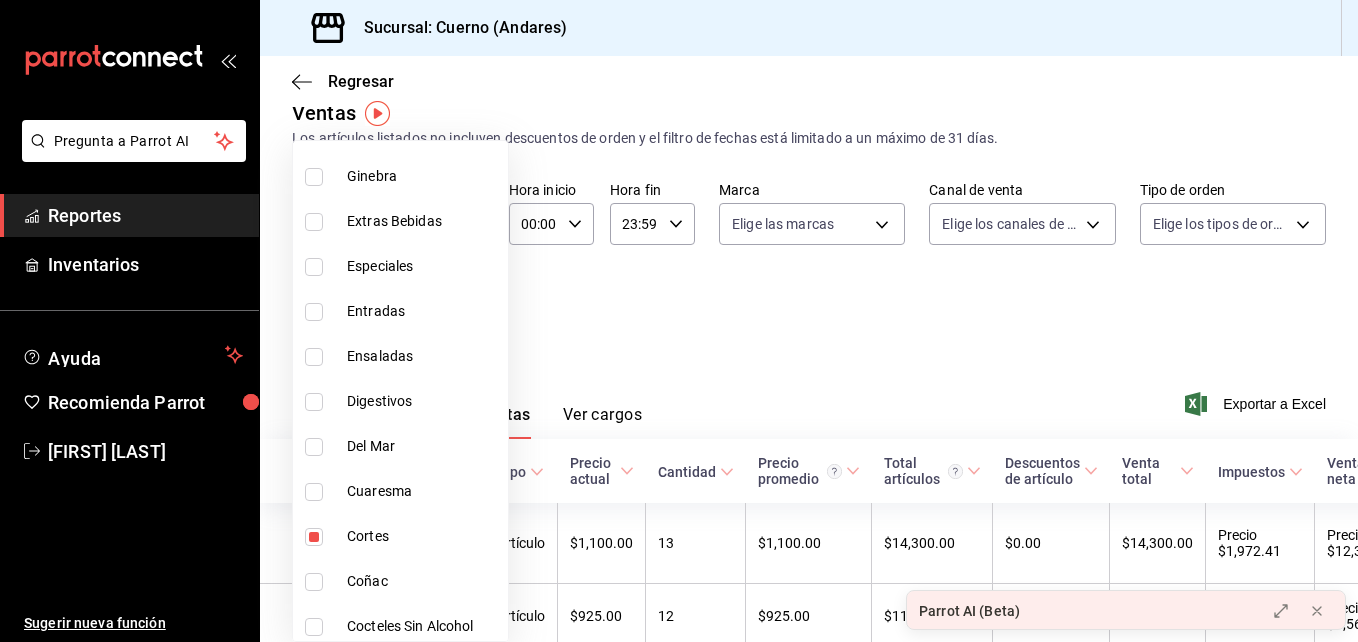 click at bounding box center (314, 537) 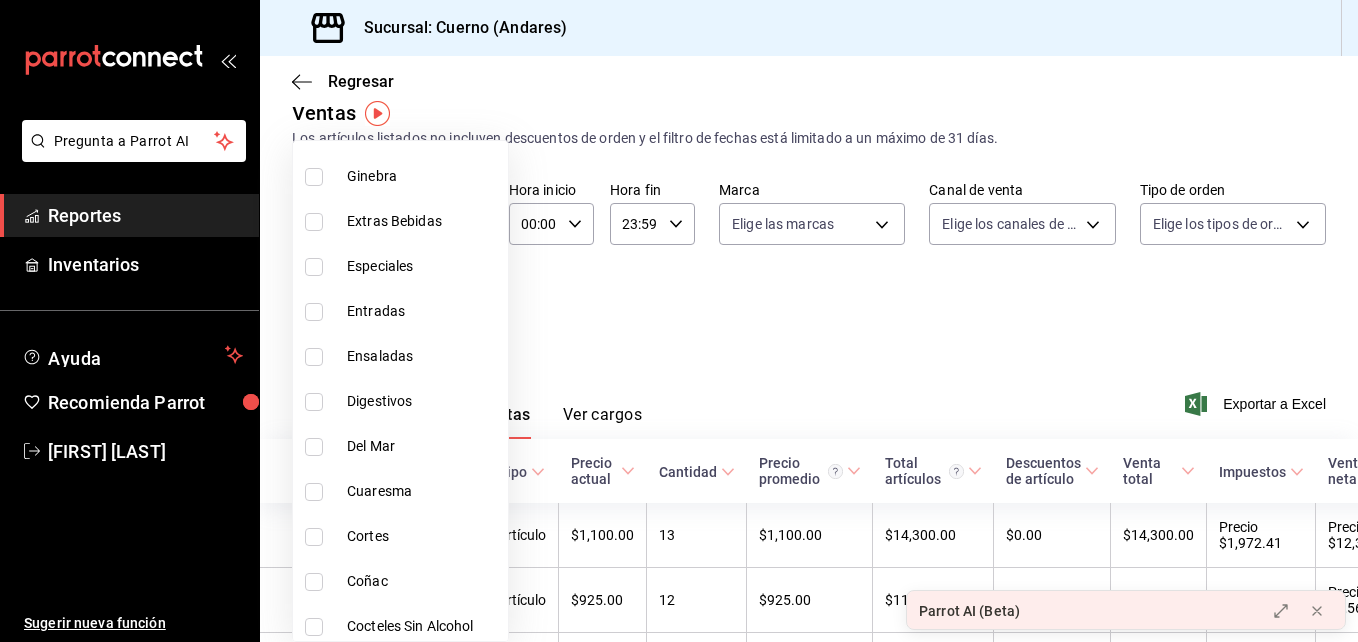 click at bounding box center [314, 357] 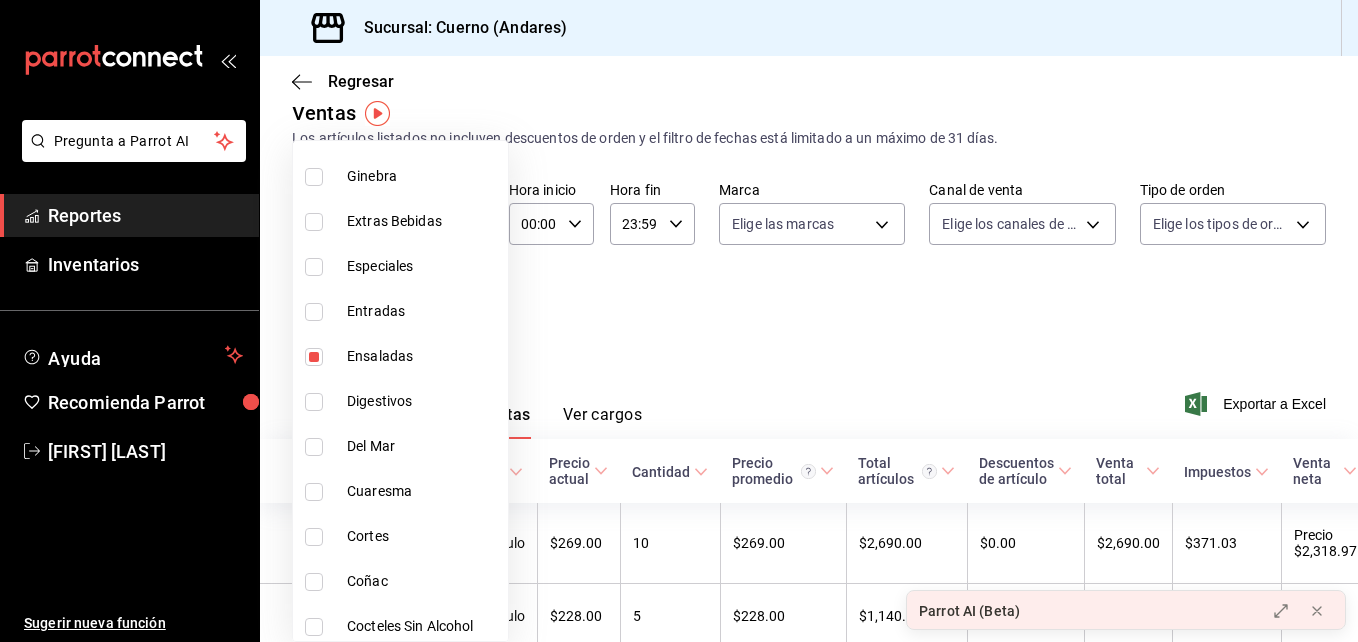 click at bounding box center (679, 321) 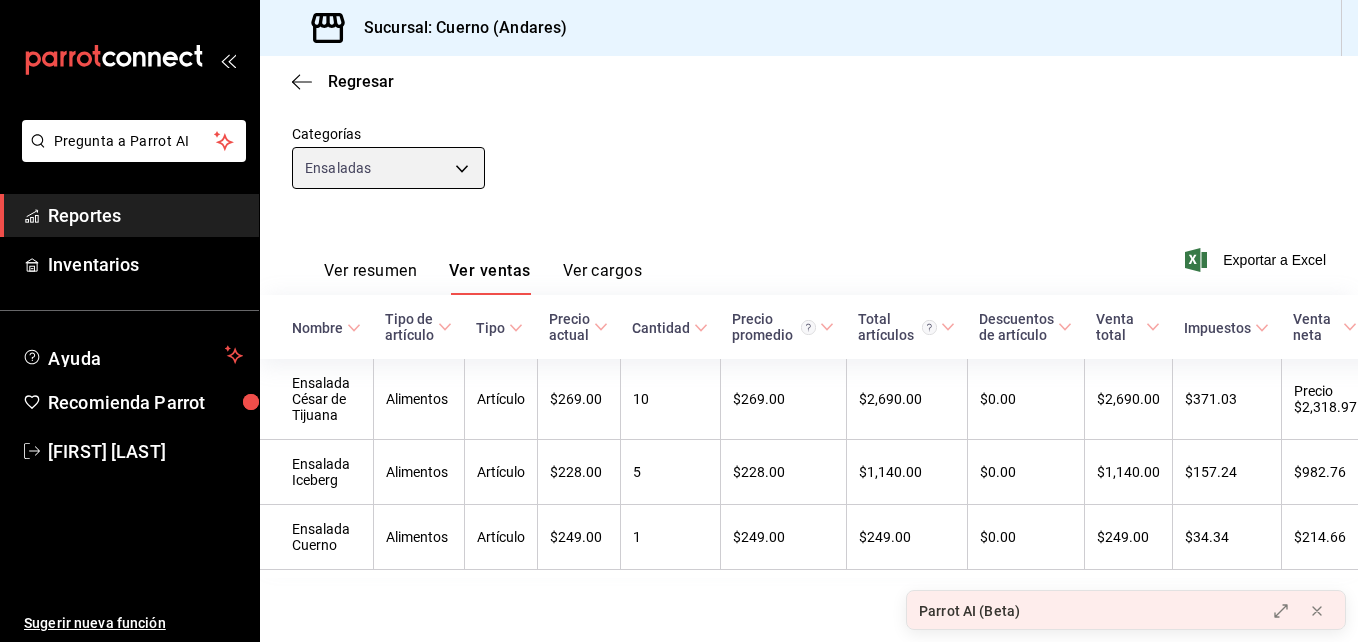 scroll, scrollTop: 178, scrollLeft: 0, axis: vertical 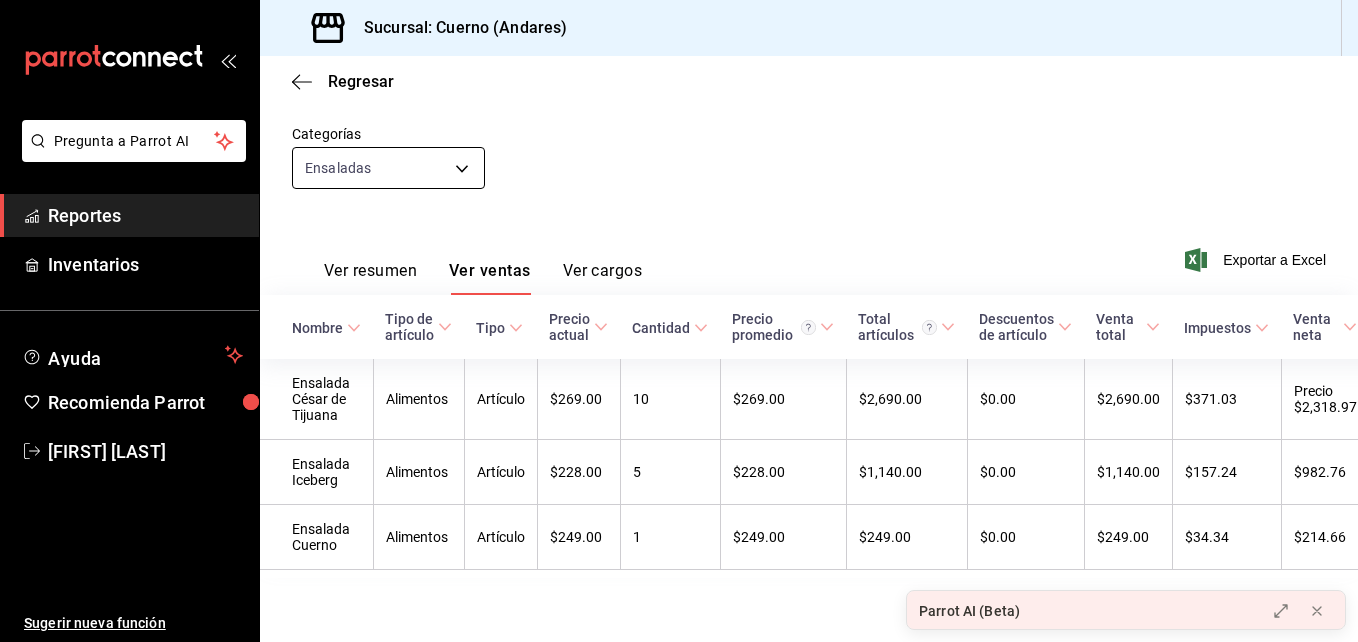 click on "Pregunta a Parrot AI Reportes   Inventarios   Ayuda Recomienda Parrot   [FIRST] [LAST]   Sugerir nueva función   Sucursal: Cuerno (Andares) Regresar Ventas Los artículos listados no incluyen descuentos de orden y el filtro de fechas está limitado a un máximo de 31 días. Fecha 2025-08-03 3 / 8 / 2025 - 2025-08-03 3 / 8 / 2025 Hora inicio 00:00 Hora inicio Hora fin 23:59 Hora fin Marca Elige las marcas Canal de venta Elige los canales de venta Tipo de orden Elige los tipos de orden Categorías Ensaladas c60815f7-84e3-4519-a358-56a247b8eb70 Ver resumen Ver ventas Ver cargos Exportar a Excel Nombre Tipo de artículo Tipo Precio actual Cantidad Precio promedio   Total artículos   Descuentos de artículo Venta total Impuestos Venta neta Ensalada César de Tijuana Alimentos Artículo $269.00 10 $269.00 $2,690.00 $0.00 $2,690.00 $371.03 Precio $2,318.97 Ensalada Iceberg Alimentos Artículo $228.00 5 $228.00 $1,140.00 $0.00 $1,140.00 $157.24 $982.76 Ensalada Cuerno Alimentos Artículo $249.00 1" at bounding box center [679, 321] 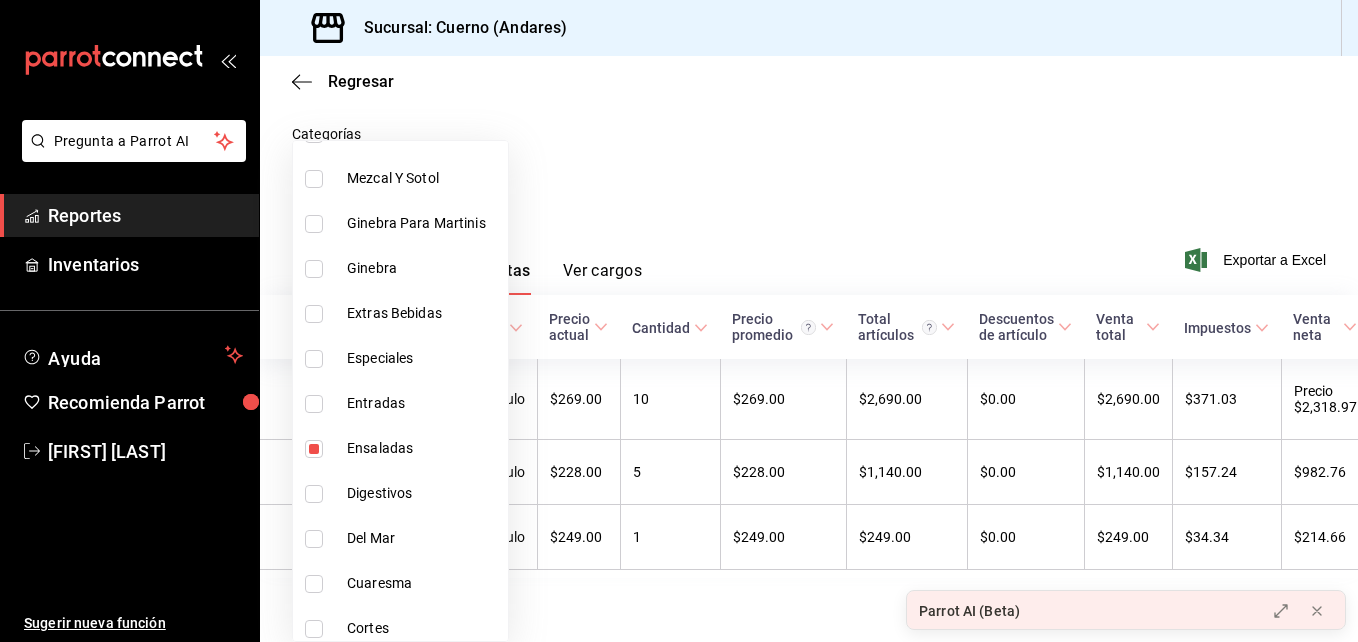 scroll, scrollTop: 1271, scrollLeft: 0, axis: vertical 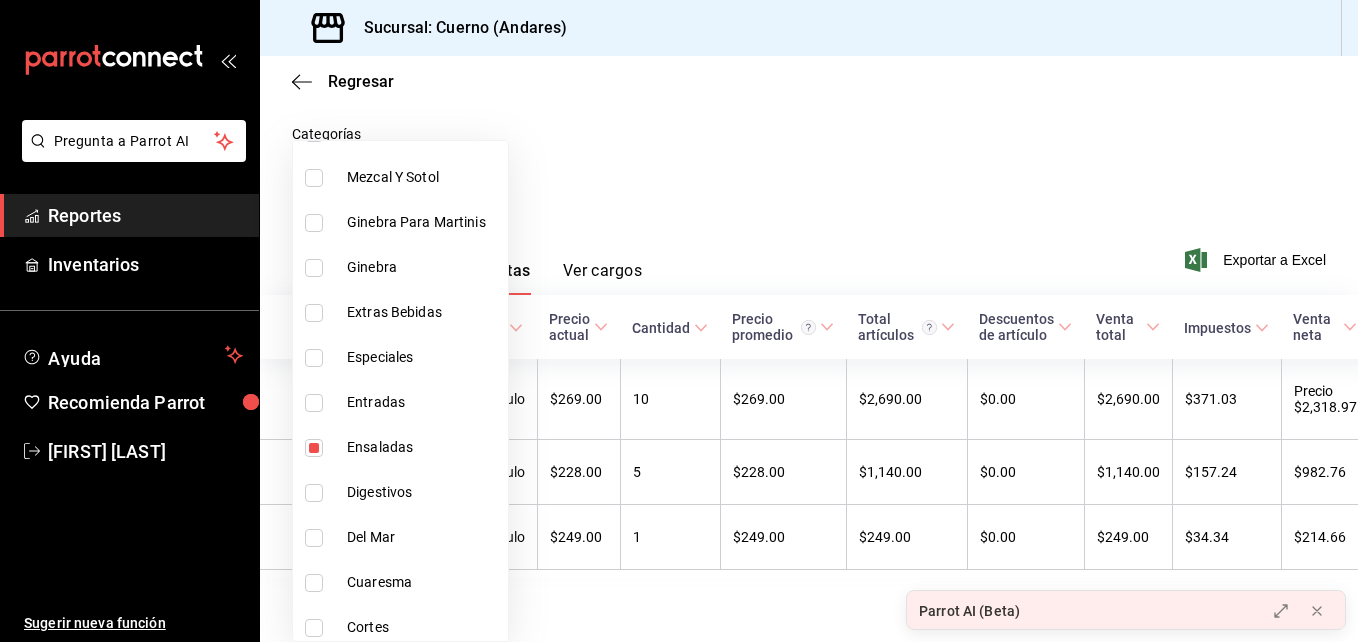 click at bounding box center [314, 448] 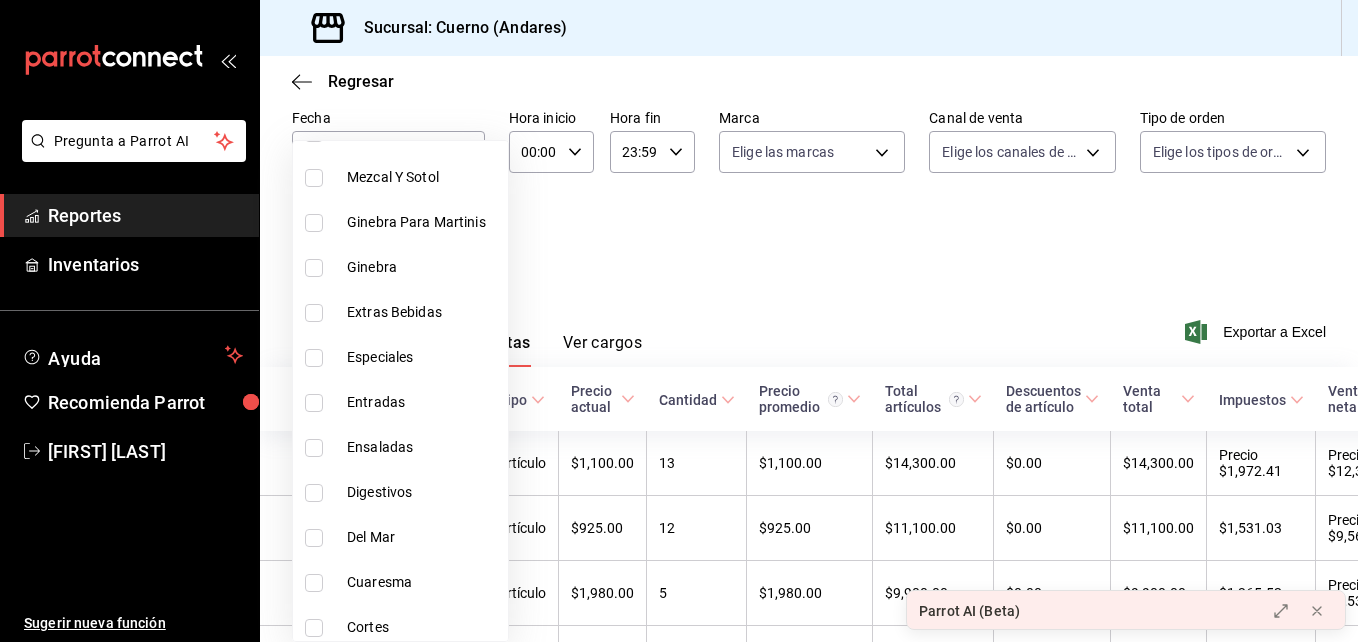 scroll, scrollTop: 178, scrollLeft: 0, axis: vertical 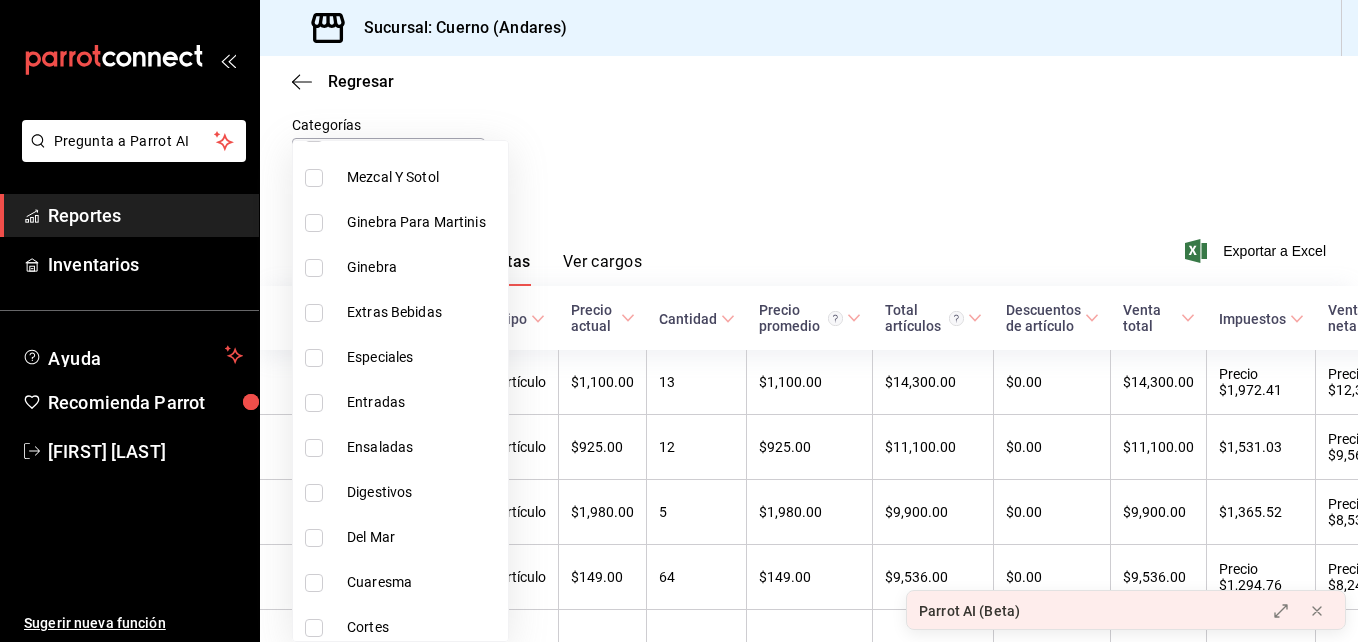 click at bounding box center (314, 403) 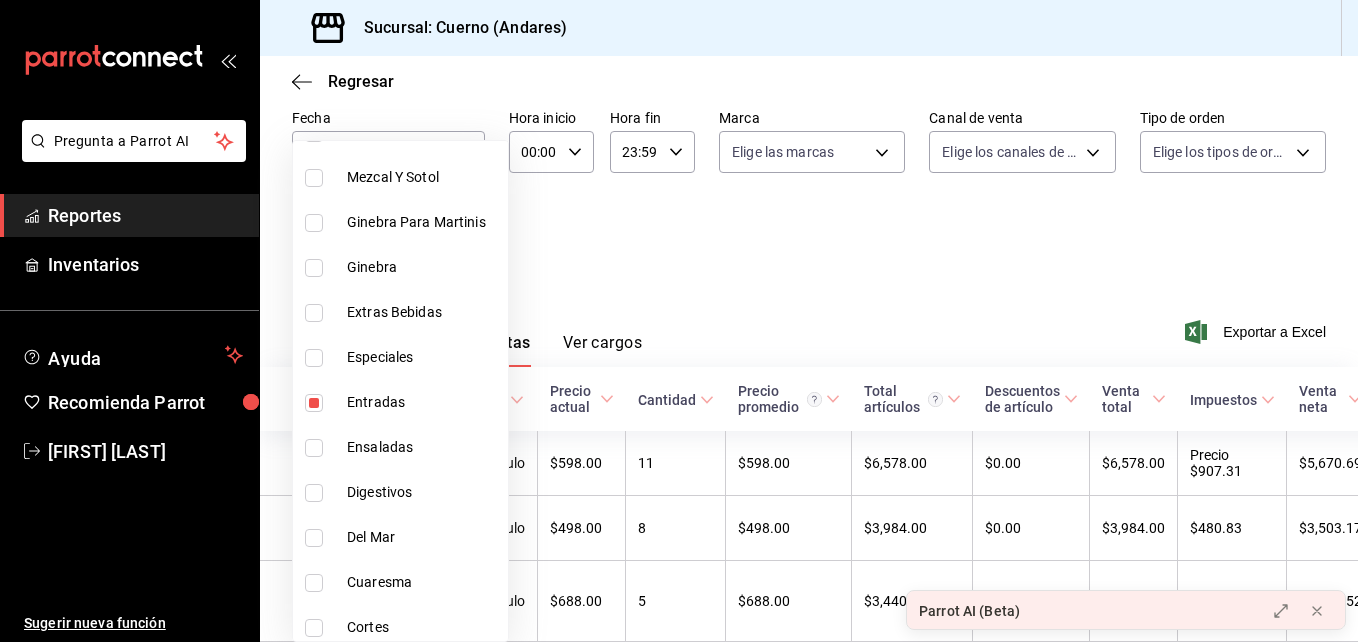 scroll, scrollTop: 178, scrollLeft: 0, axis: vertical 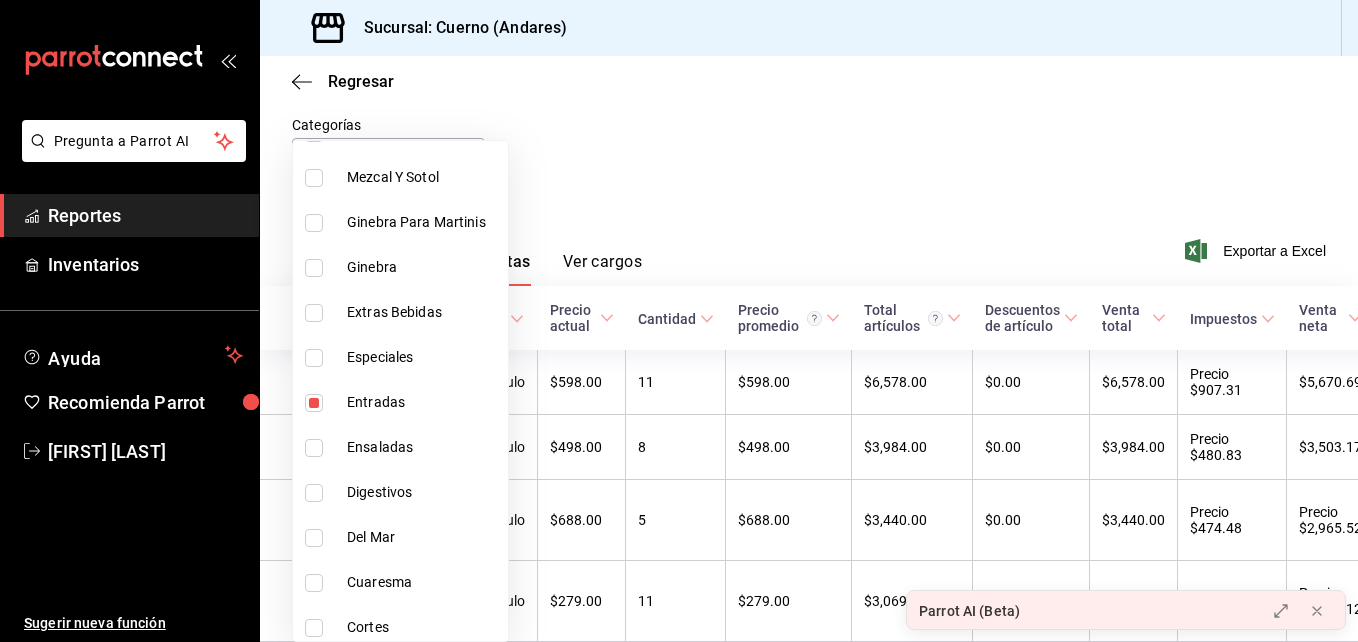 click at bounding box center (679, 321) 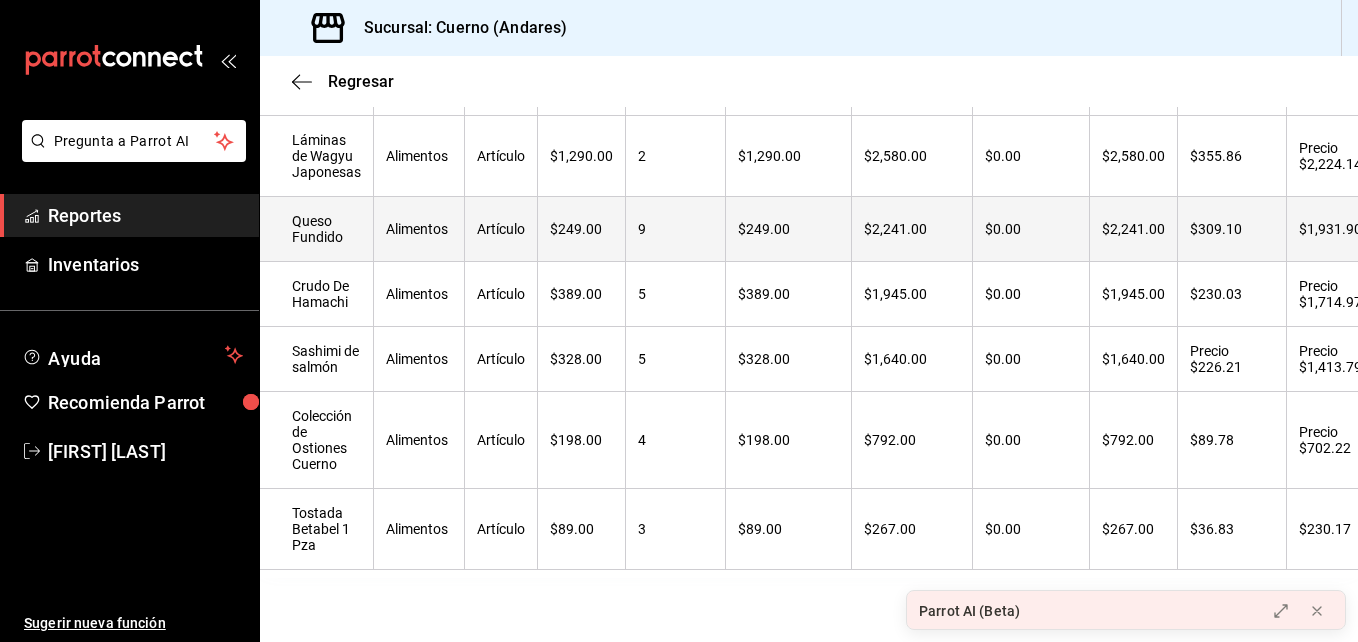 scroll, scrollTop: 0, scrollLeft: 0, axis: both 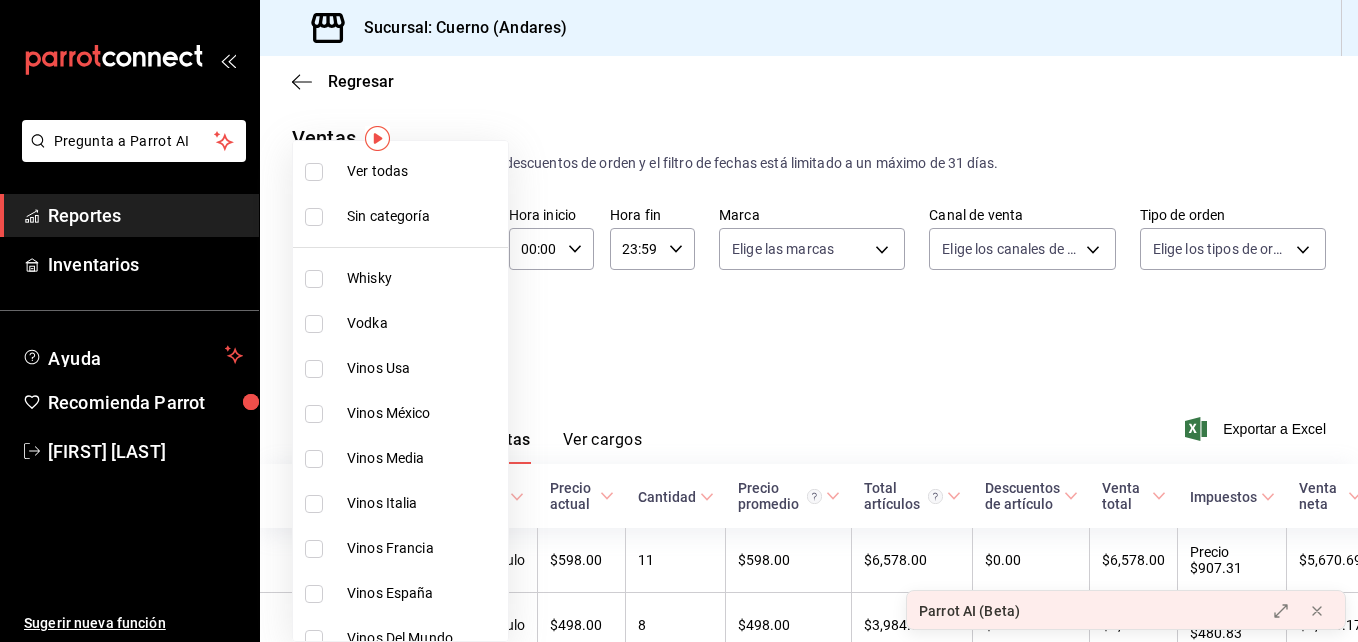 click on "Pregunta a Parrot AI Reportes   Inventarios   Ayuda Recomienda Parrot   [FIRST] [LAST]   Sugerir nueva función   Sucursal: Cuerno (Andares) Regresar Ventas Los artículos listados no incluyen descuentos de orden y el filtro de fechas está limitado a un máximo de 31 días. Fecha 2025-08-03 3 / 8 / 2025 - 2025-08-03 3 / 8 / 2025 Hora inicio 00:00 Hora inicio Hora fin 23:59 Hora fin Marca Elige las marcas Canal de venta Elige los canales de venta Tipo de orden Elige los tipos de orden Categorías Entradas f45c2ab6-80cc-4374-9efe-e327061f6169 Ver resumen Ver ventas Ver cargos Exportar a Excel Nombre Tipo de artículo Tipo Precio actual Cantidad Precio promedio   Total artículos   Descuentos de artículo Venta total Impuestos Venta neta Chicharrón de costilla Alimentos Artículo $598.00 11 $598.00 $6,578.00 $0.00 $6,578.00 Precio $907.31 $5,670.69 Chicharrón de Pulpo Alimentos Artículo $498.00 8 $498.00 $3,984.00 $0.00 $3,984.00 Precio $480.83 $3,503.17 Tuetano Asado Con Escamoles Alimentos Artículo $688.00" at bounding box center (679, 321) 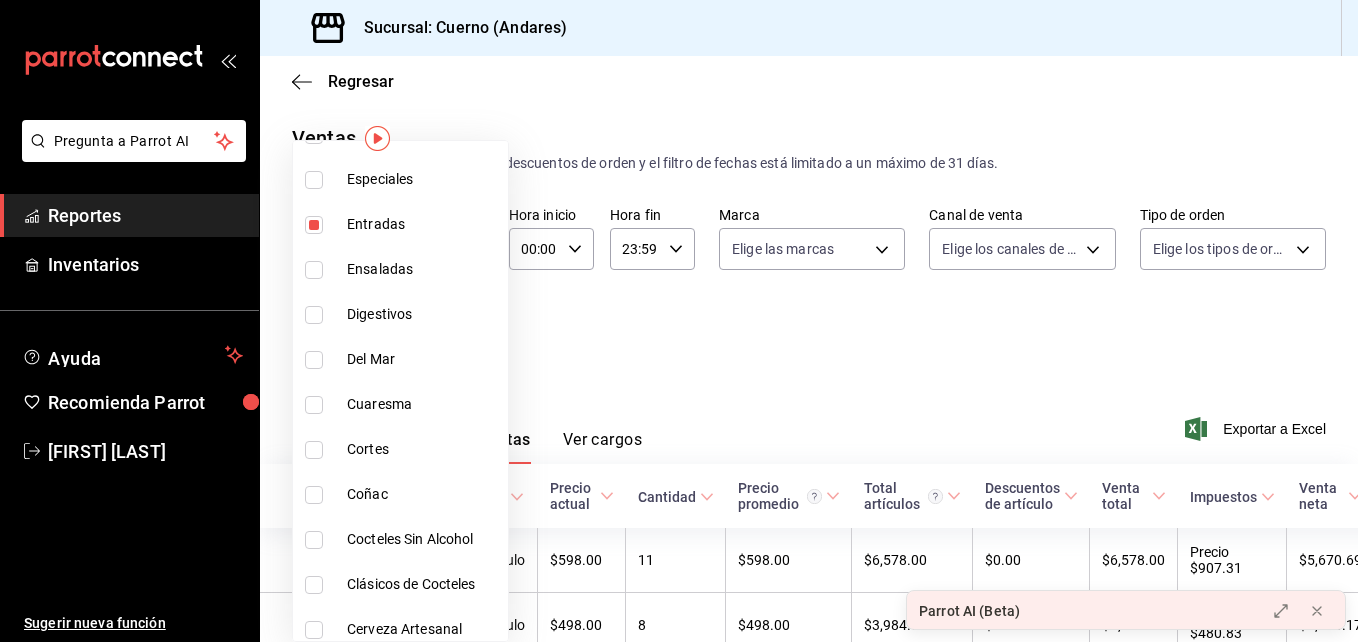 scroll, scrollTop: 1449, scrollLeft: 0, axis: vertical 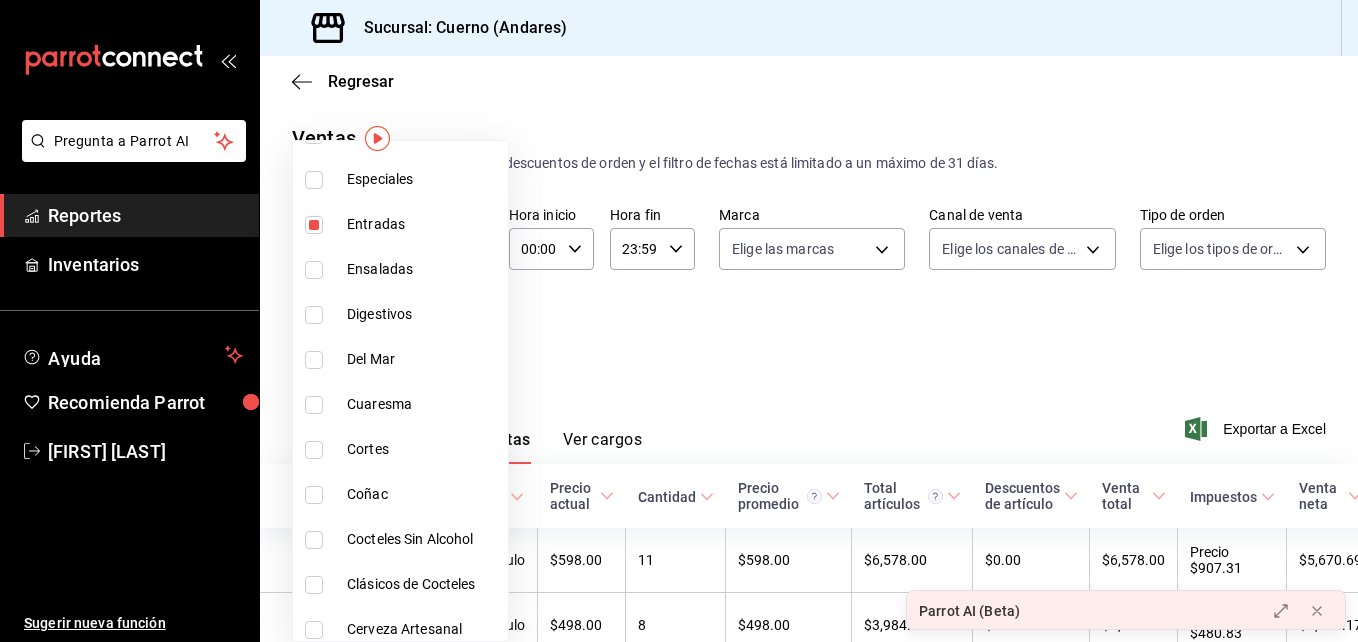 click on "Entradas" at bounding box center [400, 224] 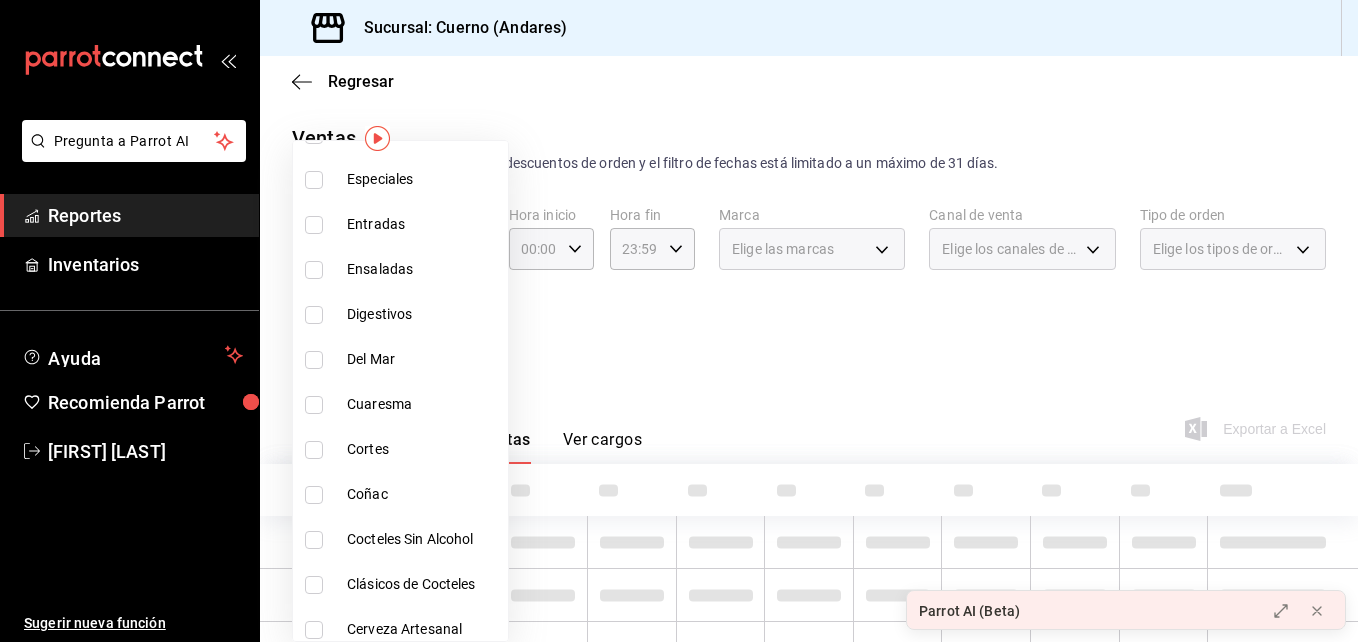 click at bounding box center [314, 180] 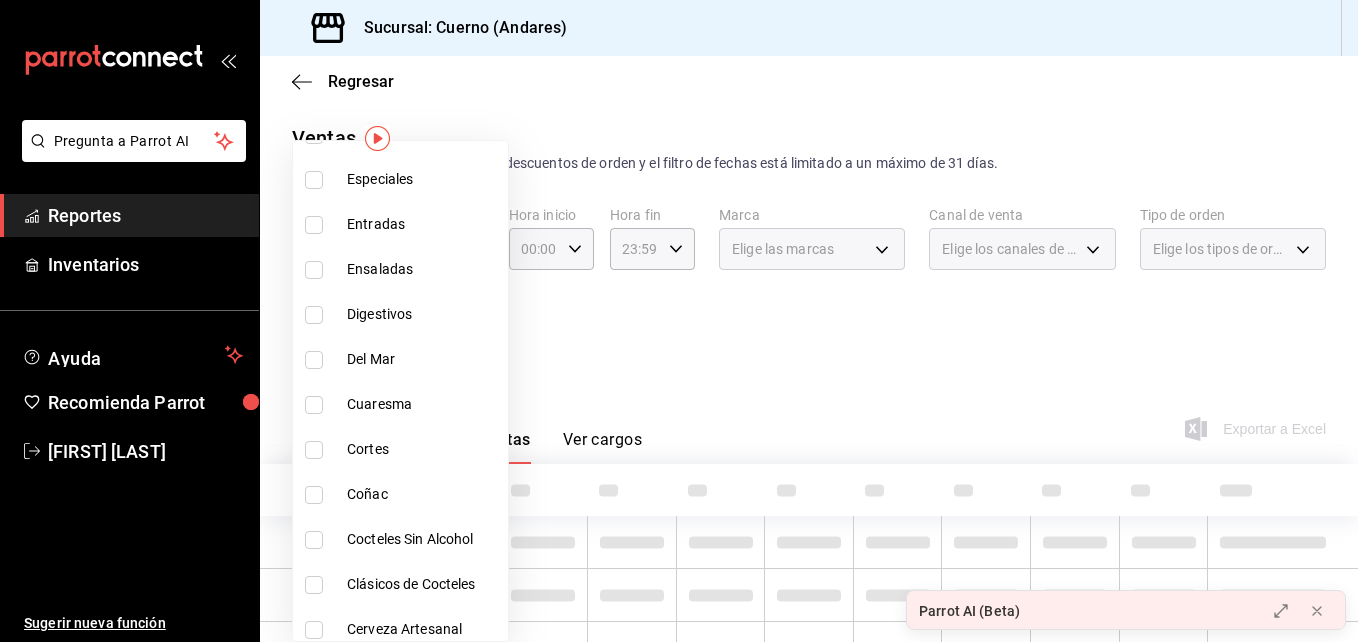 checkbox on "true" 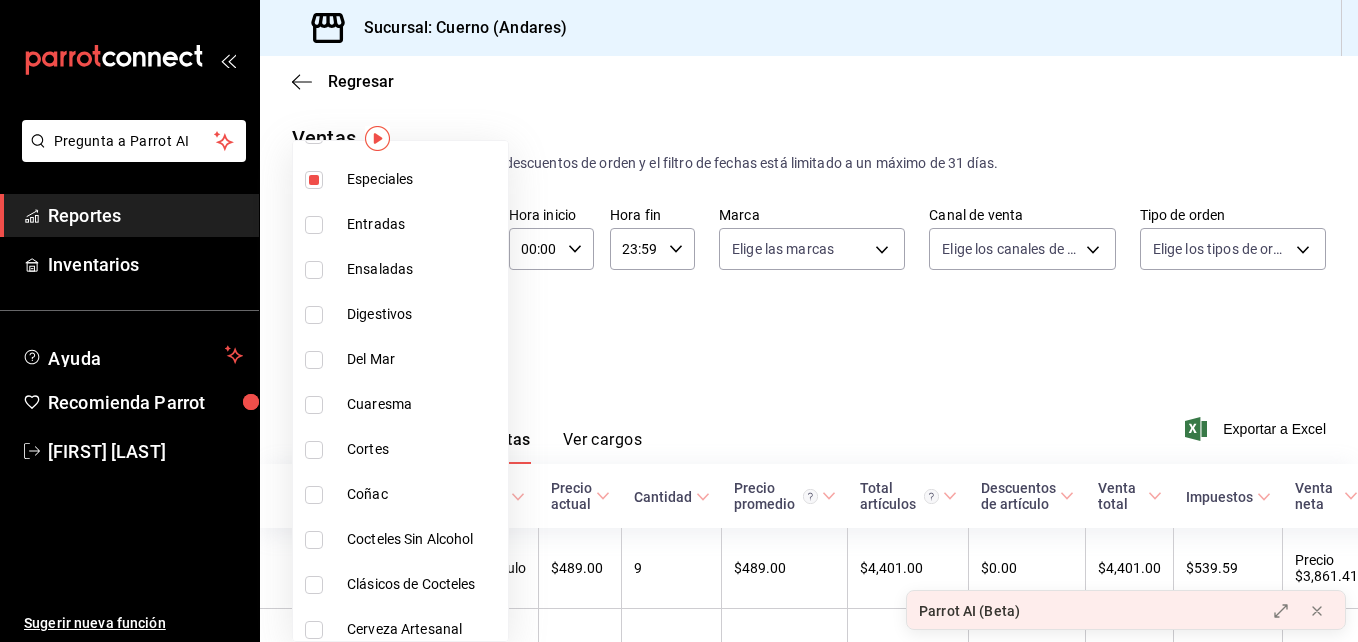 click at bounding box center (679, 321) 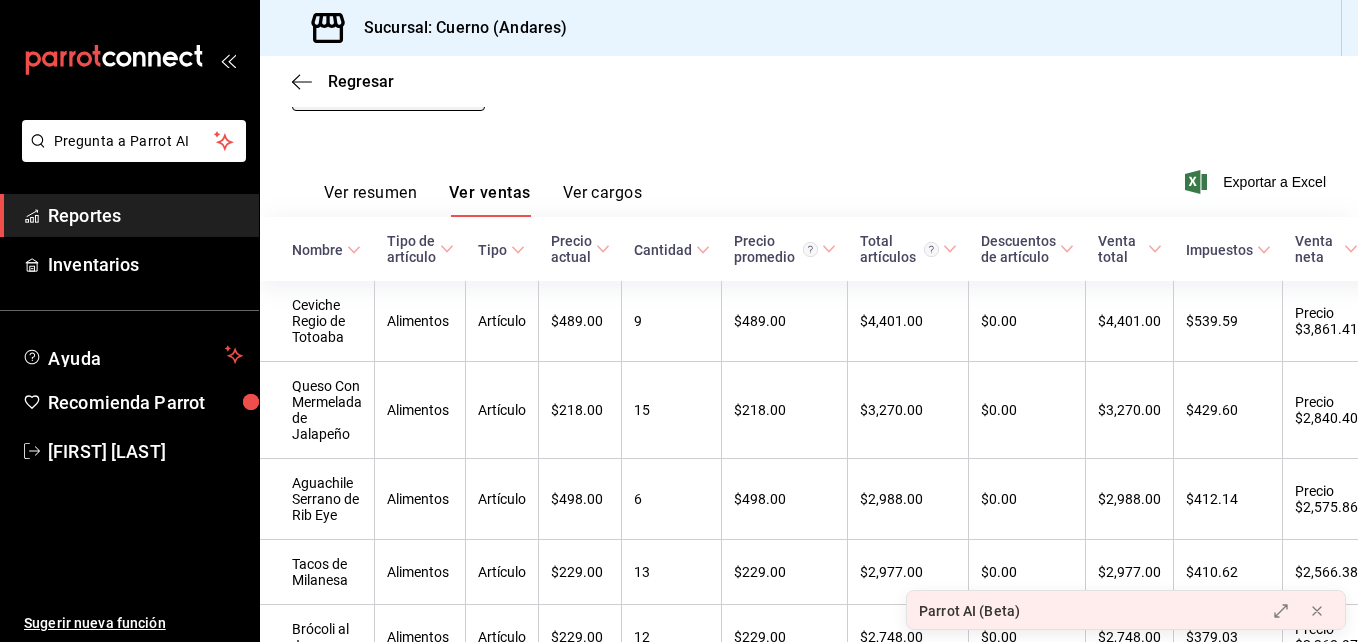 scroll, scrollTop: 0, scrollLeft: 0, axis: both 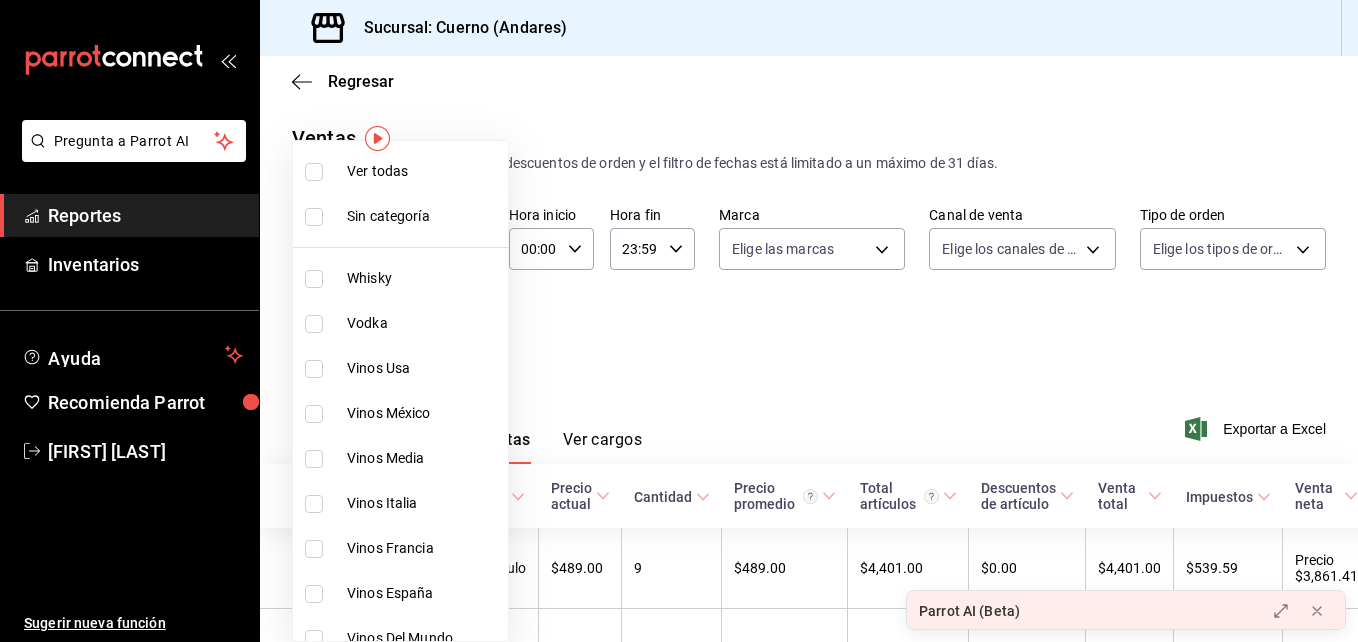 click on "Pregunta a Parrot AI Reportes   Inventarios   Ayuda Recomienda Parrot   [FIRST] [LAST]   Sugerir nueva función   Sucursal: Cuerno (Andares) Regresar Ventas Los artículos listados no incluyen descuentos de orden y el filtro de fechas está limitado a un máximo de 31 días. Fecha 2025-08-03 3 / 8 / 2025 - 2025-08-03 3 / 8 / 2025 Hora inicio 00:00 Hora inicio Hora fin 23:59 Hora fin Marca Elige las marcas Canal de venta Elige los canales de venta Tipo de orden Elige los tipos de orden Categorías Especiales a542a0f5-dc65-4dec-b1e1-534bbf263eb5 Ver resumen Ver ventas Ver cargos Exportar a Excel Nombre Tipo de artículo Tipo Precio actual Cantidad Precio promedio   Total artículos   Descuentos de artículo Venta total Impuestos Venta neta Ceviche Regio de Totoaba Alimentos Artículo $489.00 9 $489.00 $4,401.00 $0.00 $4,401.00 $539.59 Precio $3,861.41 Queso Con Mermelada de Jalapeño Alimentos Artículo $218.00 15 $218.00 $3,270.00 $0.00 $3,270.00 $429.60 Precio $2,840.40 Aguachile Serrano de Rib Eye Alimentos 6" at bounding box center (679, 321) 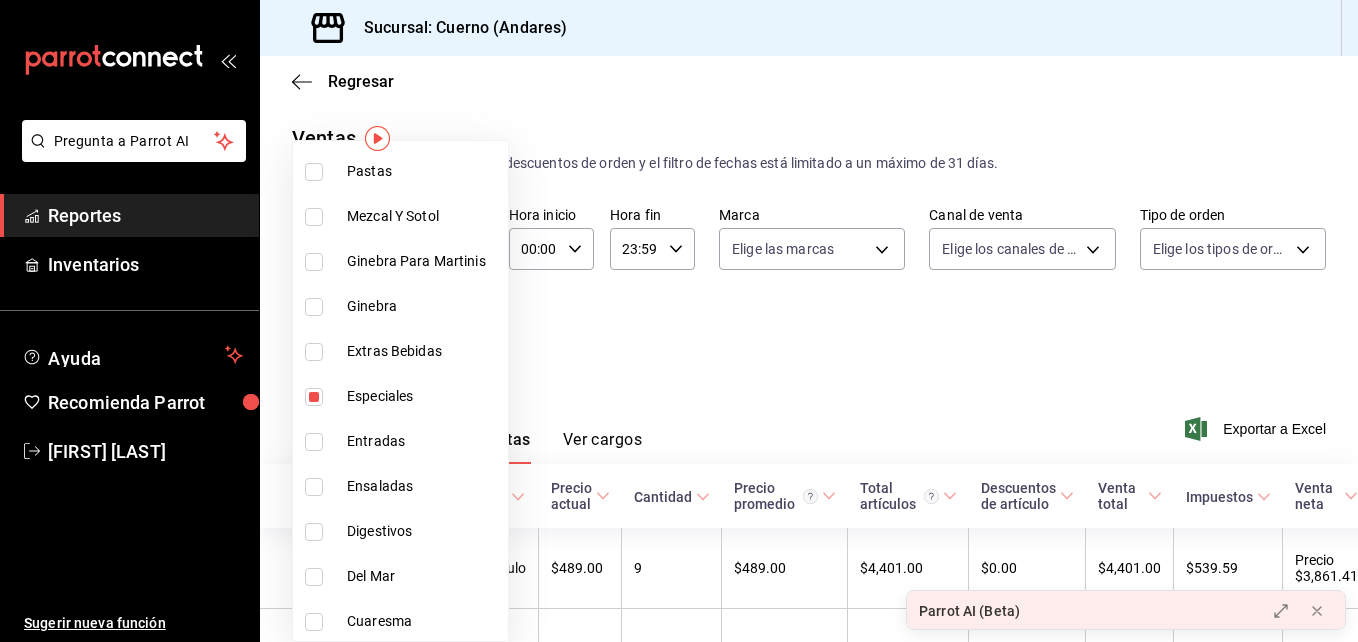 scroll, scrollTop: 1232, scrollLeft: 0, axis: vertical 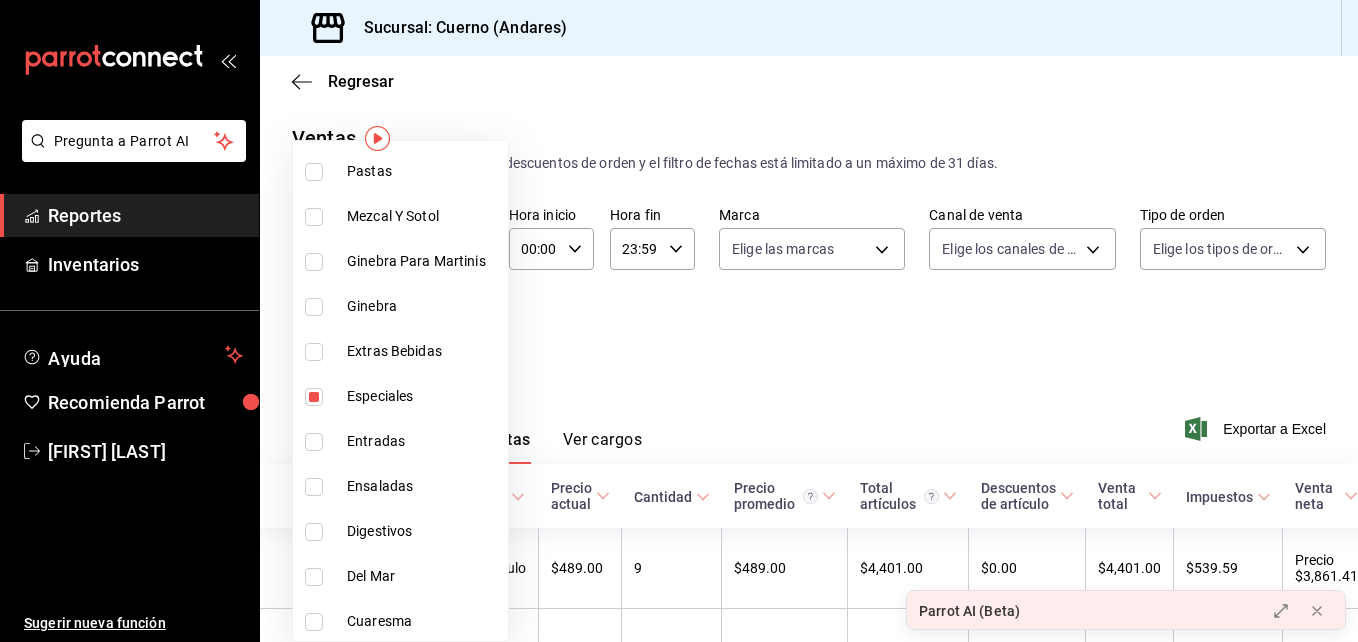 click at bounding box center [314, 397] 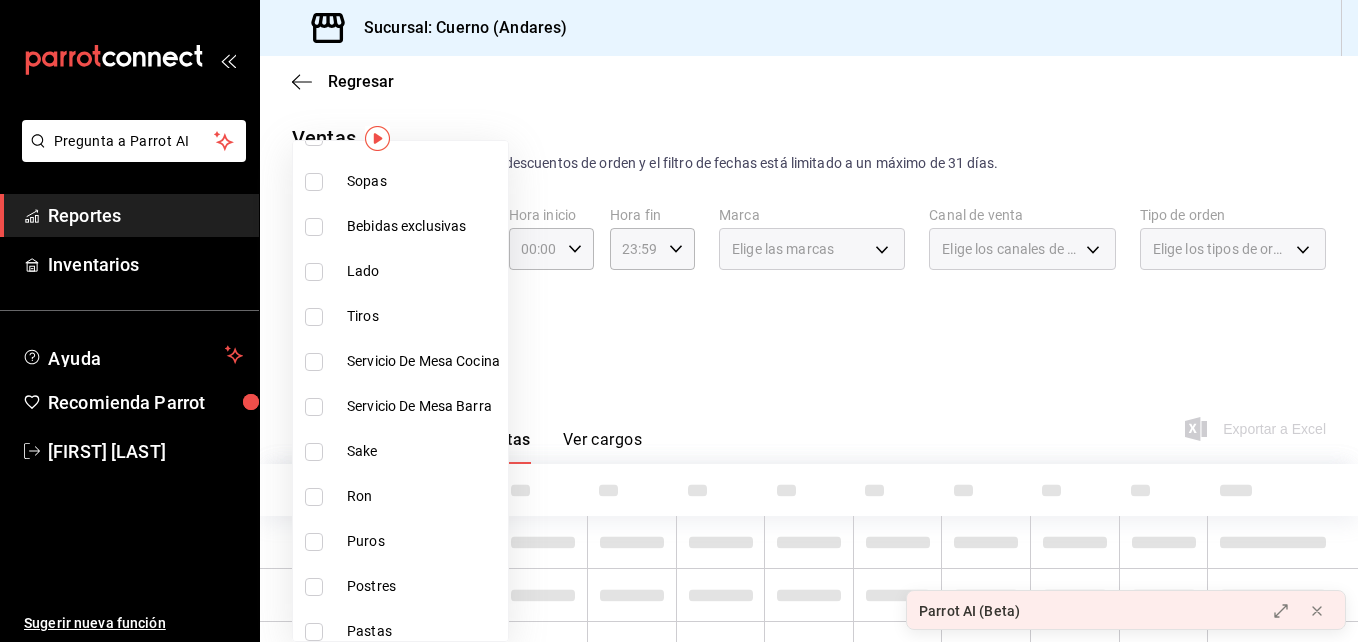scroll, scrollTop: 710, scrollLeft: 0, axis: vertical 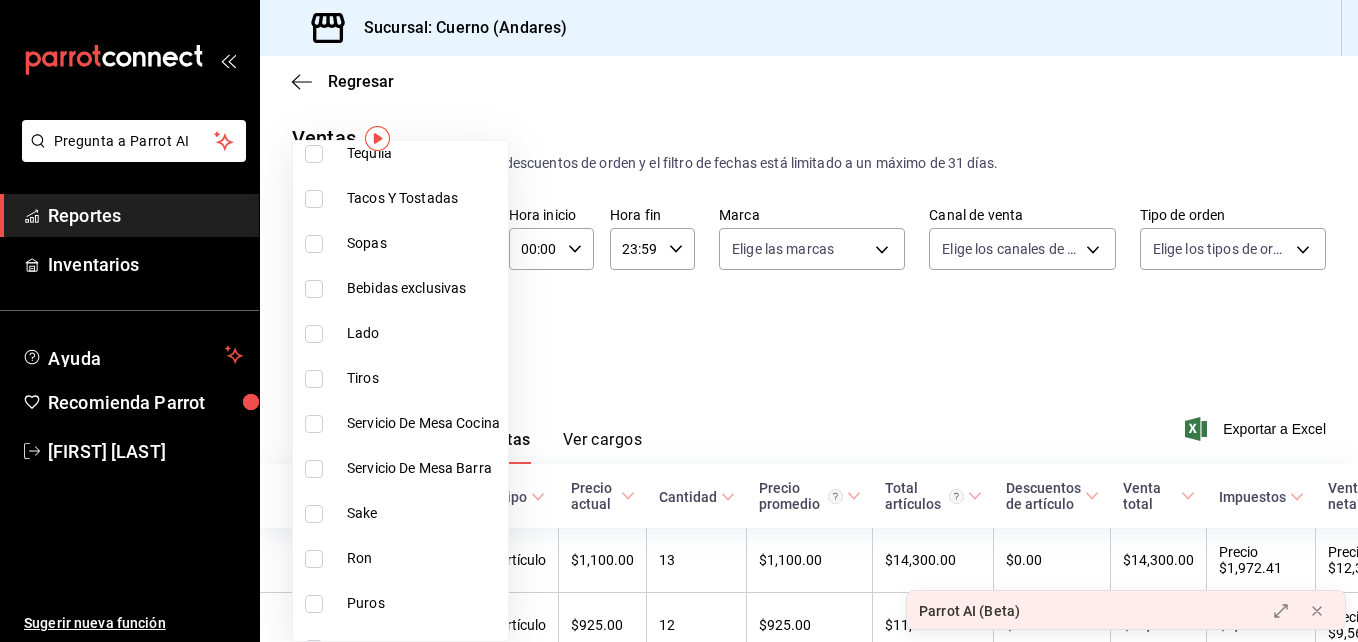 click at bounding box center [314, 199] 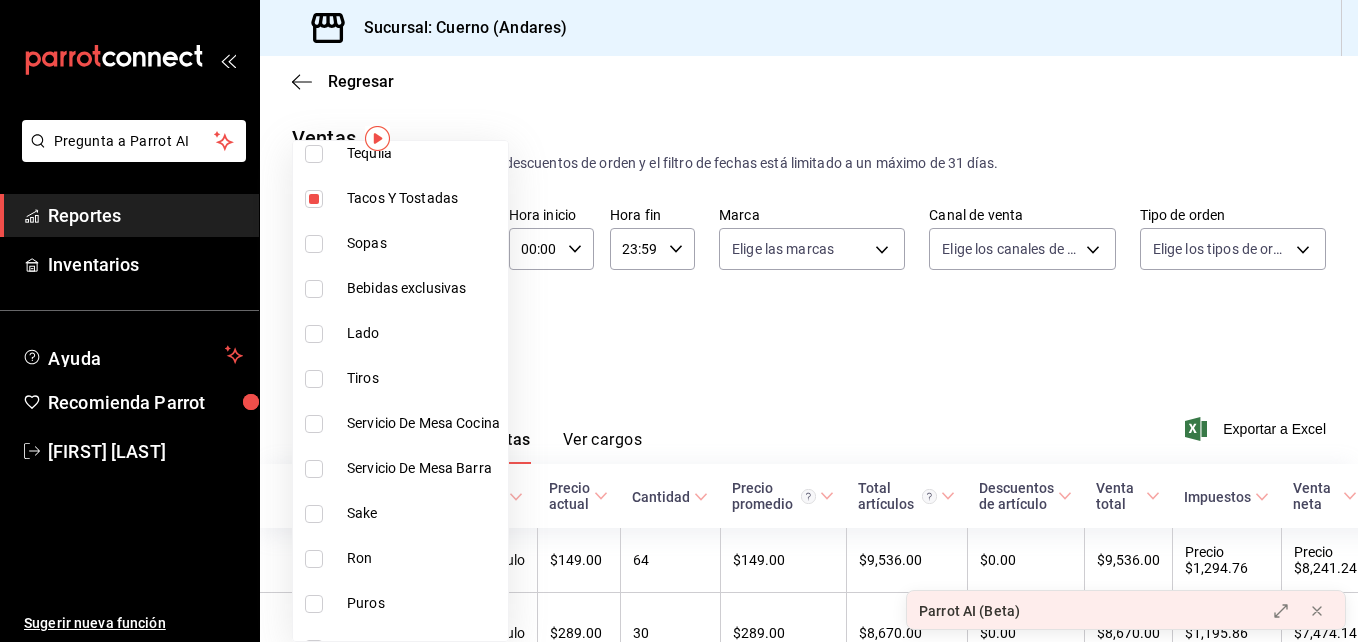 click at bounding box center (679, 321) 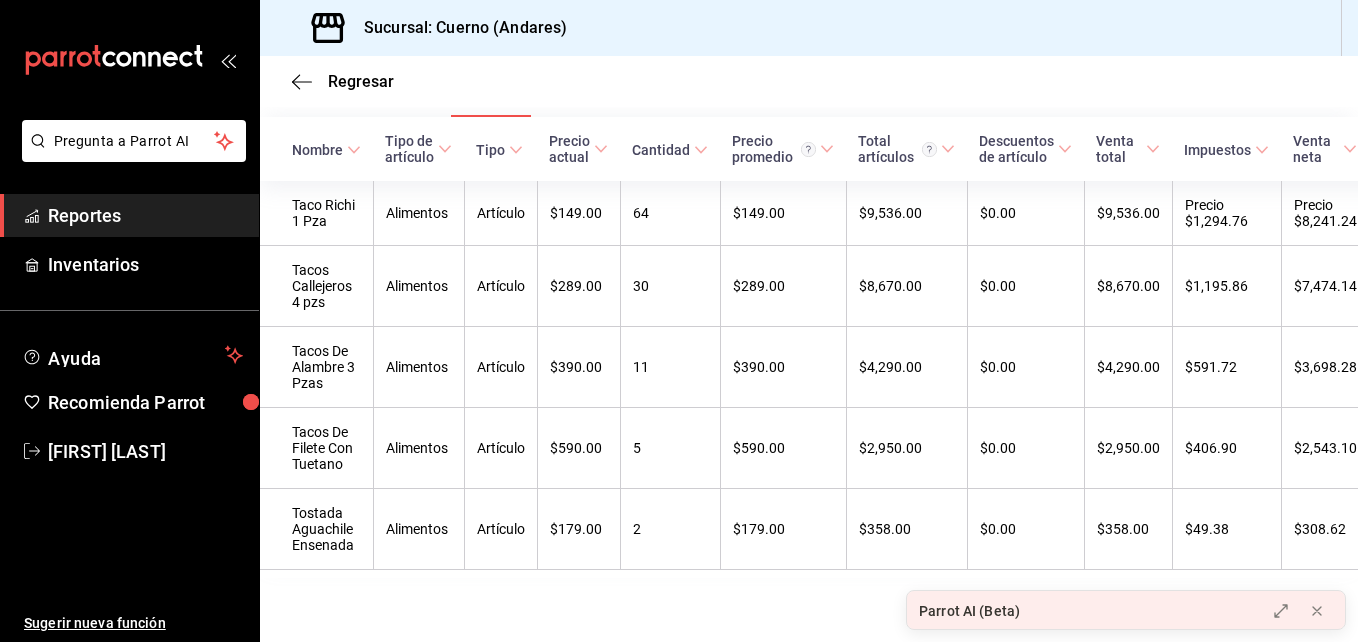 scroll, scrollTop: 0, scrollLeft: 0, axis: both 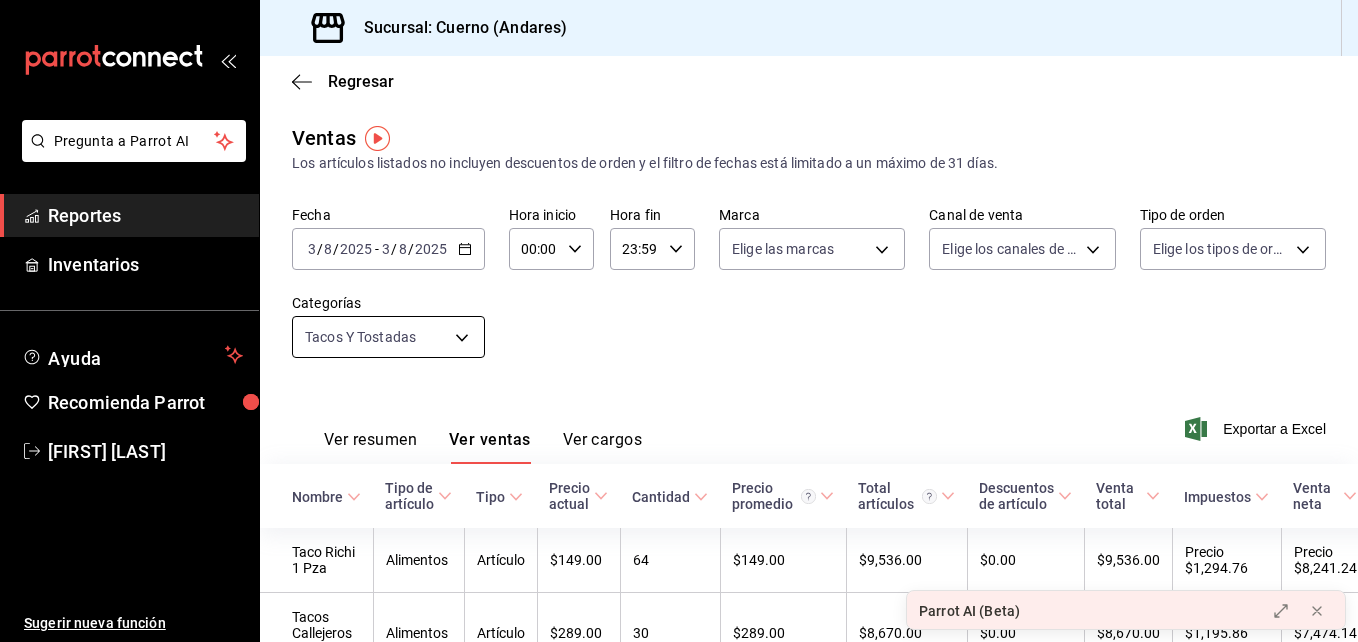 click on "Pregunta a Parrot AI Reportes   Inventarios   Ayuda Recomienda Parrot   [FIRST] [LAST]   Sugerir nueva función   Sucursal: Cuerno (Andares) Regresar Ventas Los artículos listados no incluyen descuentos de orden y el filtro de fechas está limitado a un máximo de 31 días. Fecha 2025-08-03 3 / 8 / 2025 - 2025-08-03 3 / 8 / 2025 Hora inicio 00:00 Hora inicio Hora fin 23:59 Hora fin Marca Elige las marcas Canal de venta Elige los canales de venta Tipo de orden Elige los tipos de orden Categorías Tacos Y Tostadas d59d3ec7-3931-4c0c-b614-ed9bcc27d02b Ver resumen Ver ventas Ver cargos Exportar a Excel Nombre Tipo de artículo Tipo Precio actual Cantidad Precio promedio   Total artículos   Descuentos de artículo Venta total Impuestos Venta neta Taco Richi 1 Pza Alimentos Artículo $149.00 64 $149.00 $9,536.00 $0.00 $9,536.00 Precio $1,294.76 Precio $8,241.24 Tacos Callejeros 4 pzs Alimentos Artículo $289.00 30 $289.00 $8,670.00 $0.00 $8,670.00 $1,195.86 $7,474.14 Tacos De Alambre 3 Pzas Alimentos Artículo 11 5" at bounding box center [679, 321] 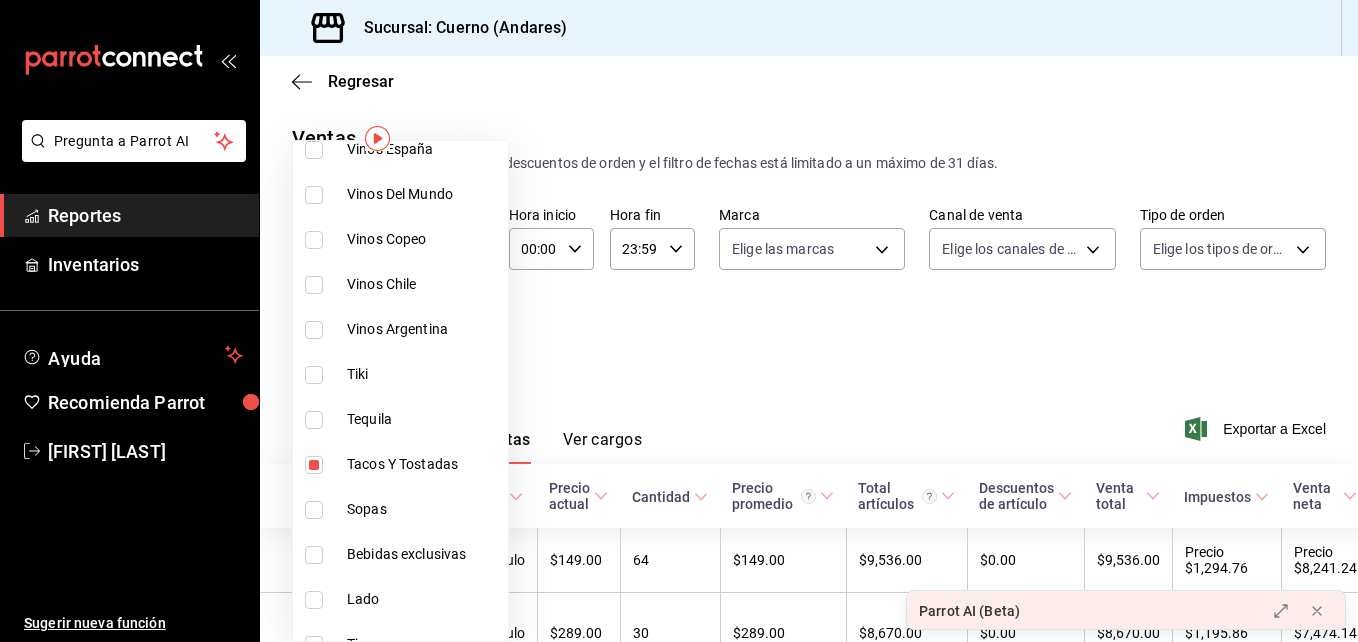 scroll, scrollTop: 445, scrollLeft: 0, axis: vertical 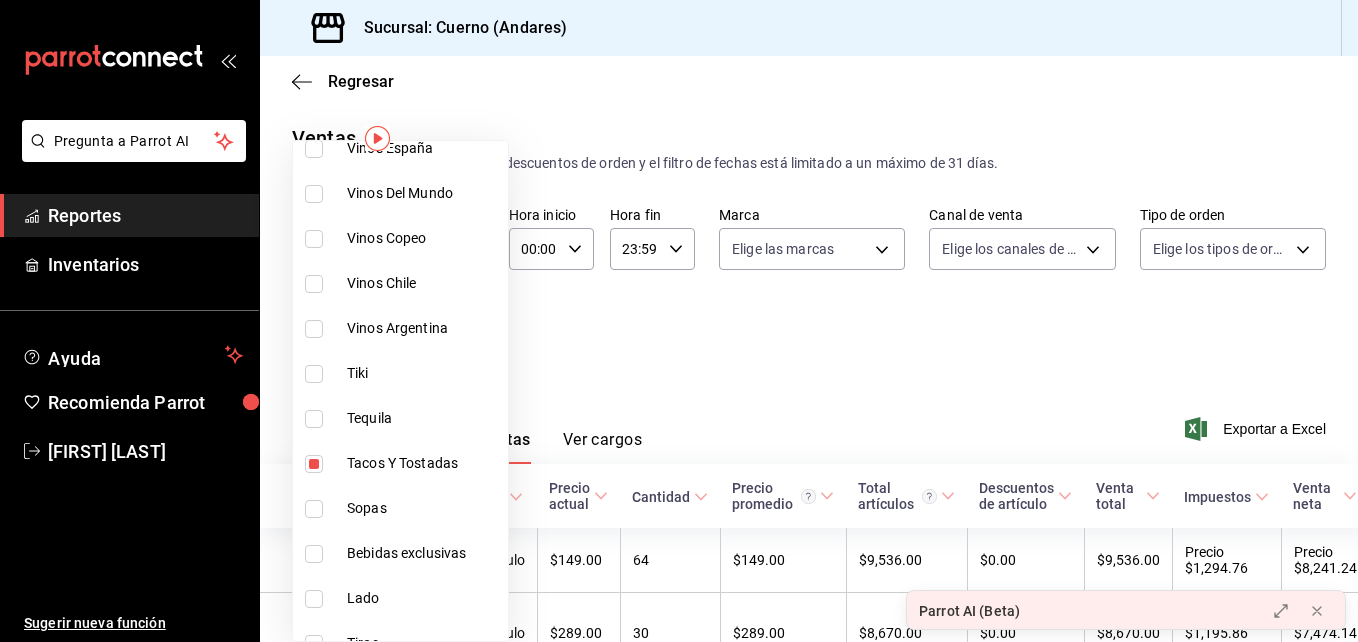 click at bounding box center [314, 464] 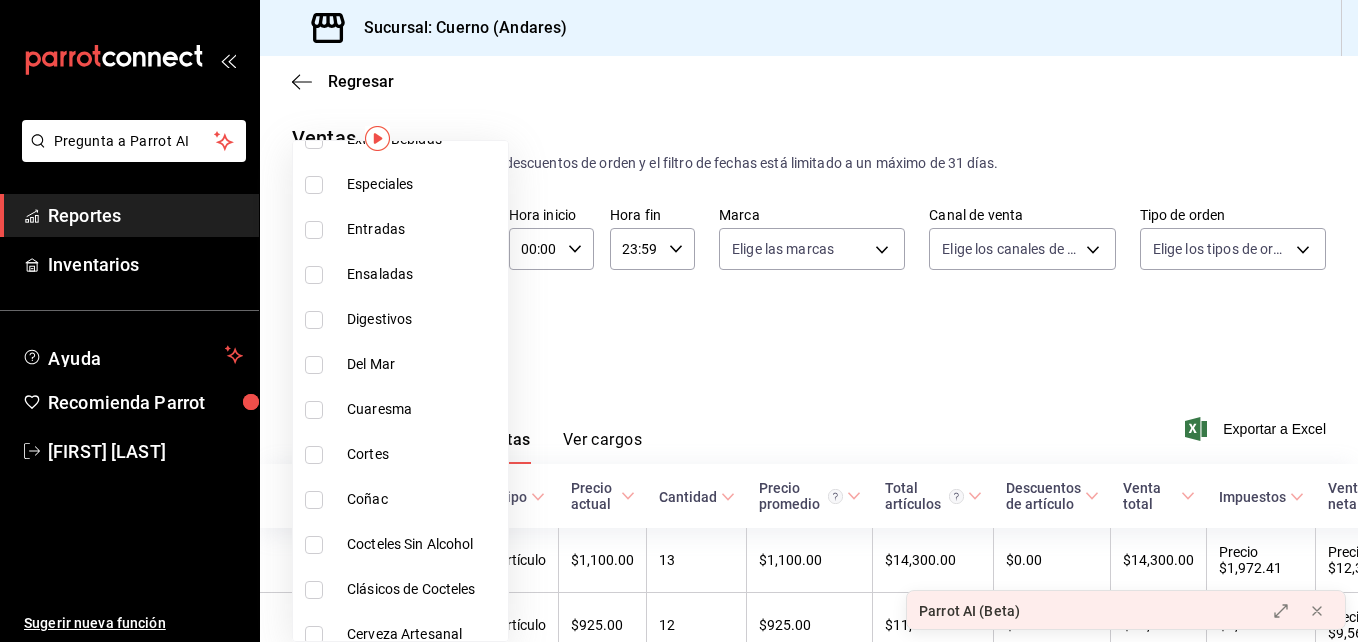 scroll, scrollTop: 1445, scrollLeft: 0, axis: vertical 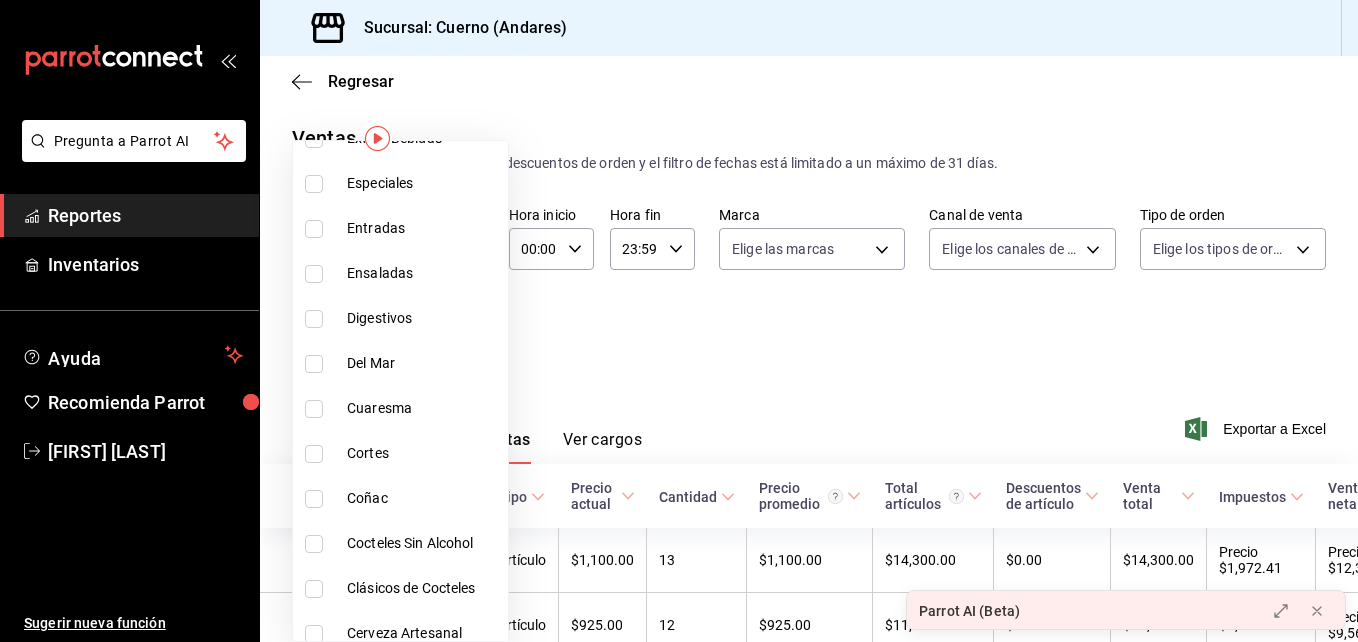 click at bounding box center [314, 364] 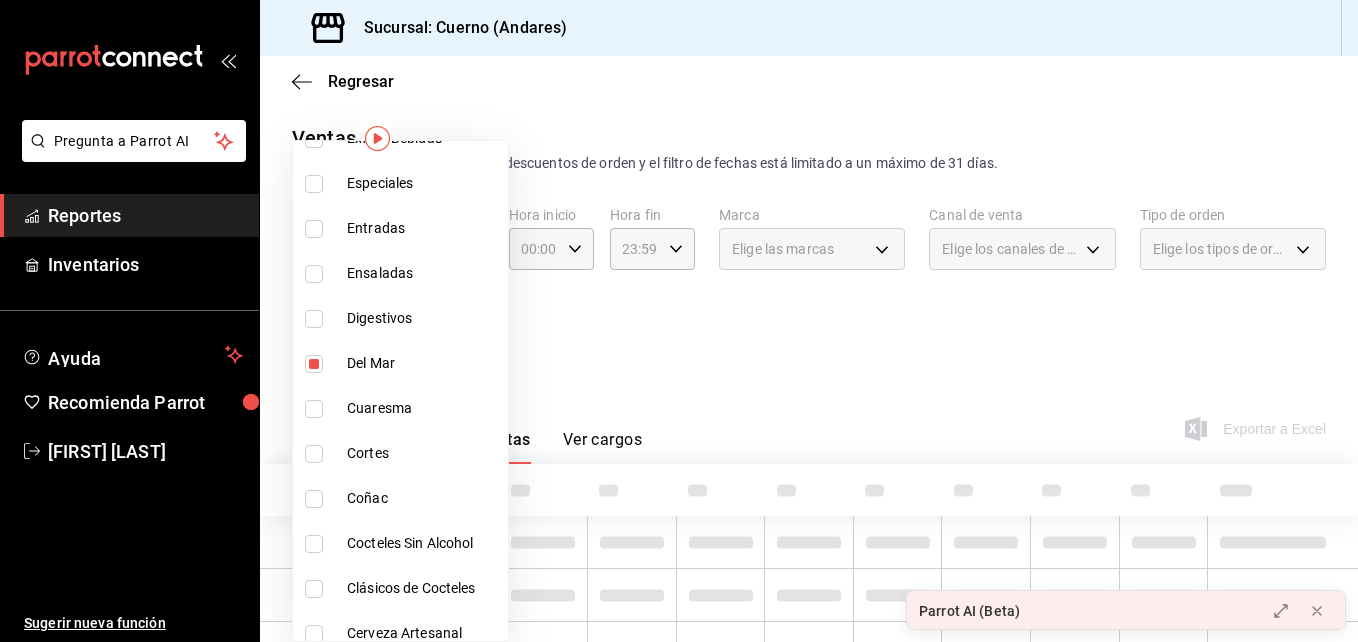 click at bounding box center (679, 321) 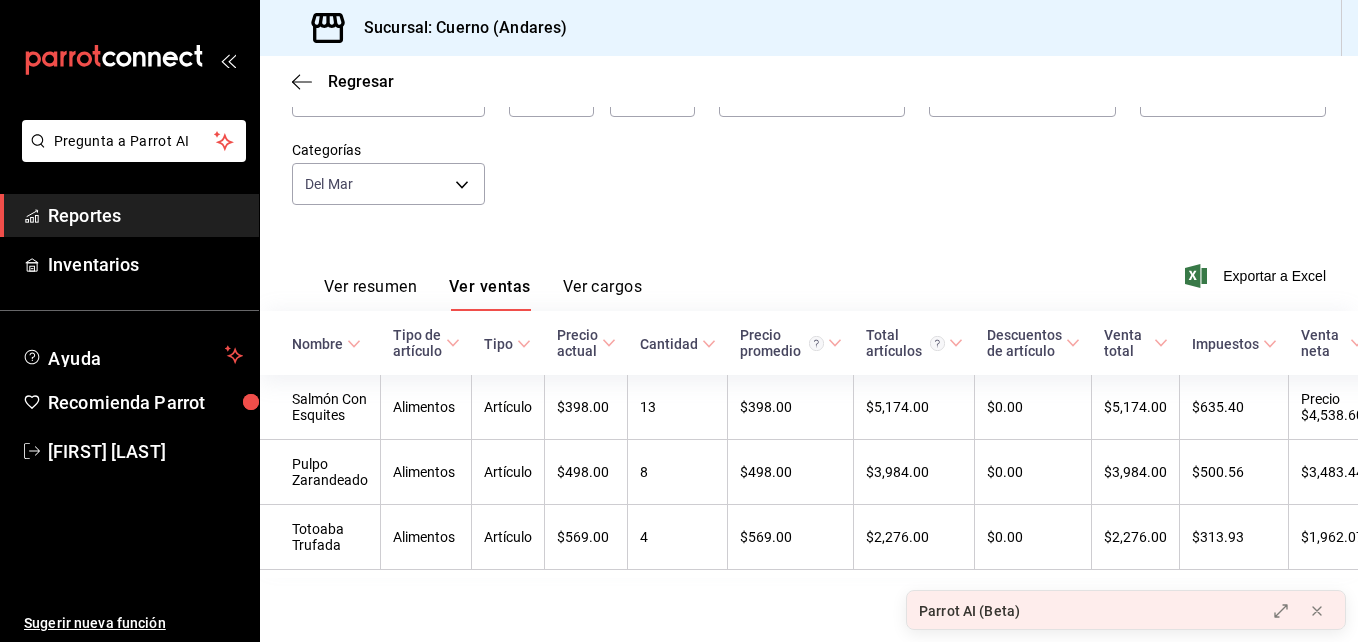 scroll, scrollTop: 193, scrollLeft: 0, axis: vertical 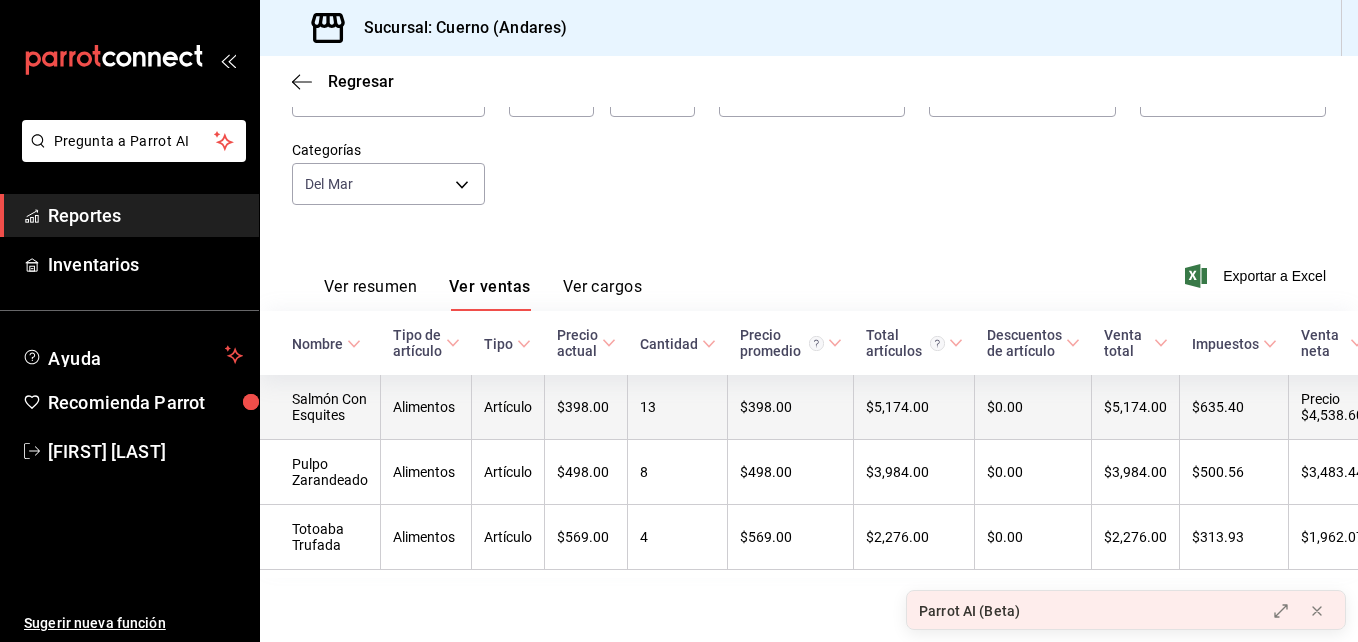 click on "$398.00" at bounding box center [791, 407] 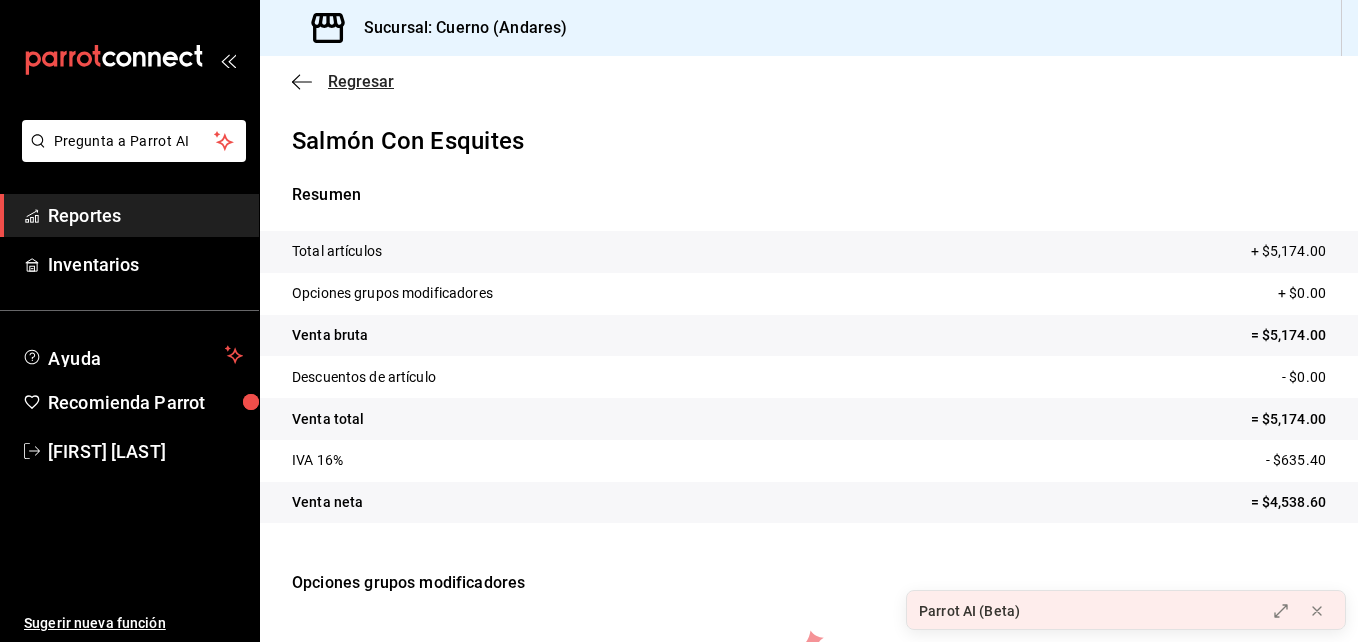 click 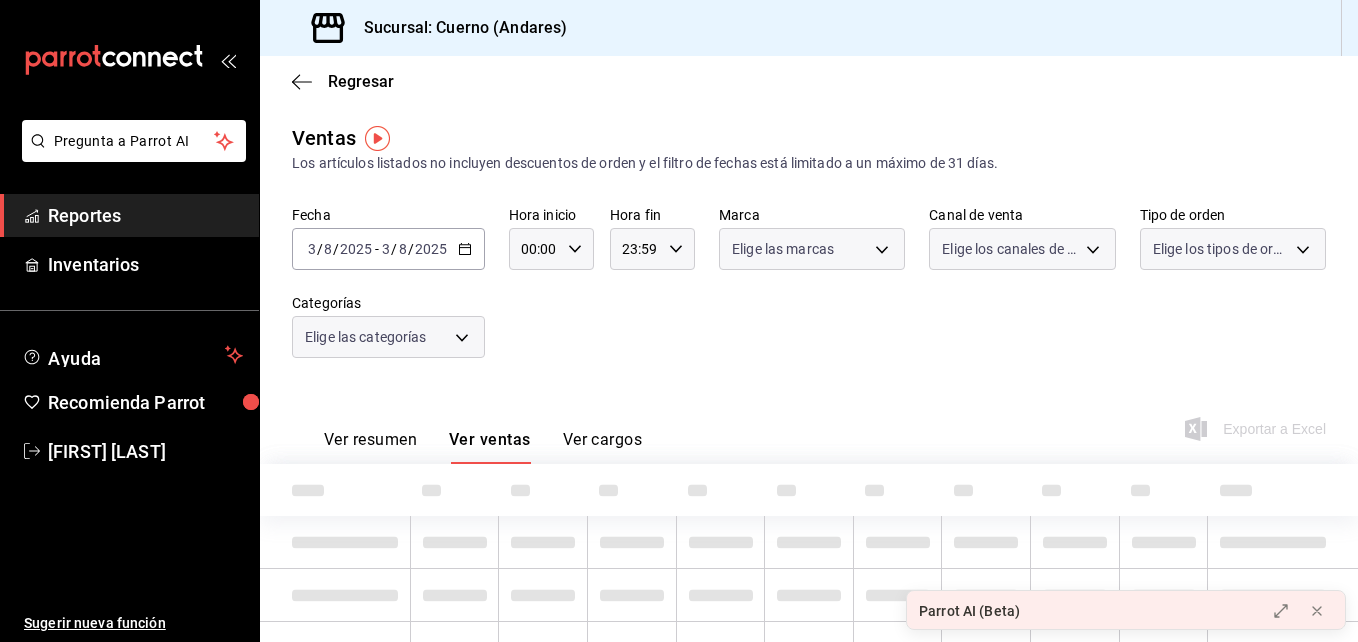 type on "9611eee5-c087-4c86-af1f-00144ba400a2" 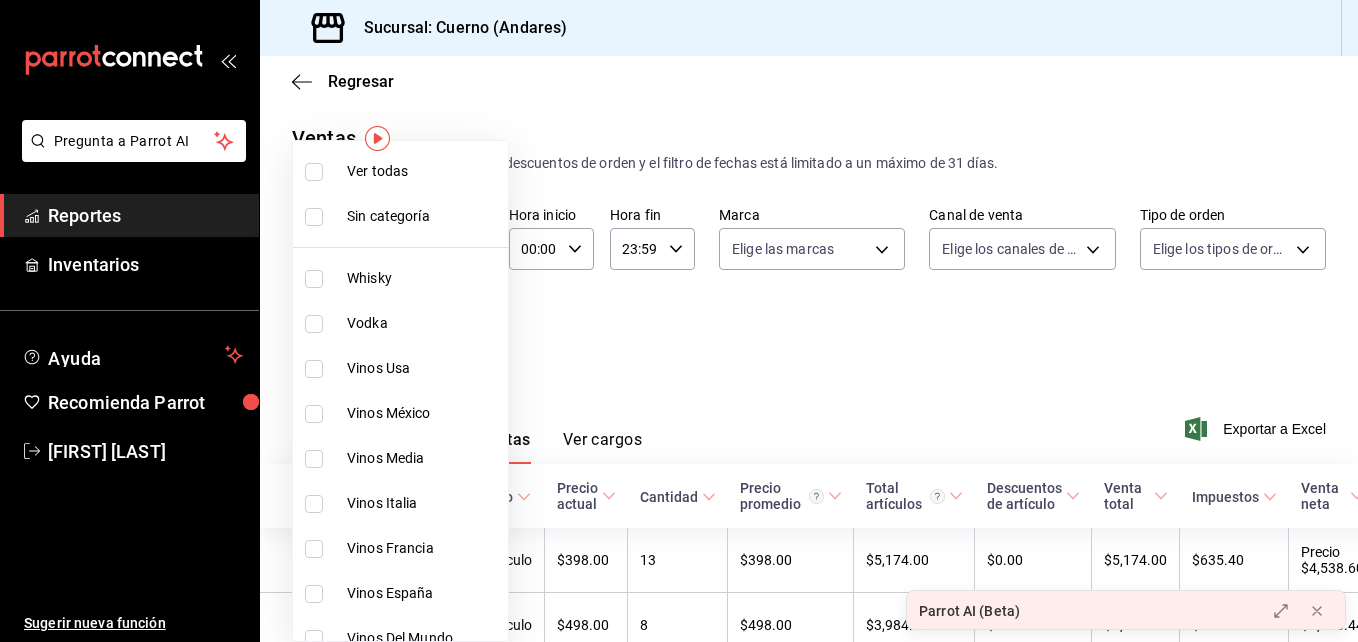 click on "Pregunta a Parrot AI Reportes   Inventarios   Ayuda Recomienda Parrot   [FIRST] [LAST]   Sugerir nueva función   Sucursal: Cuerno (Andares) Regresar Ventas Los artículos listados no incluyen descuentos de orden y el filtro de fechas está limitado a un máximo de 31 días. Fecha 2025-08-03 3 / 8 / 2025 - 2025-08-03 3 / 8 / 2025 Hora inicio 00:00 Hora inicio Hora fin 23:59 Hora fin Marca Elige las marcas Canal de venta Elige los canales de venta Tipo de orden Elige los tipos de orden Categorías Del Mar 9611eee5-c087-4c86-af1f-00144ba400a2 Ver resumen Ver ventas Ver cargos Exportar a Excel Nombre Tipo de artículo Tipo Precio actual Cantidad Precio promedio   Total artículos   Descuentos de artículo Venta total Impuestos Venta neta Salmón Con Esquites Alimentos Artículo $398.00 13 $398.00 $5,174.00 $0.00 $5,174.00 $635.40 Precio $4,538.60 Pulpo Zarandeado Alimentos Artículo $498.00 8 $498.00 $3,984.00 $0.00 $3,984.00 $500.56 $3,483.44 Totoaba Trufada Alimentos Artículo $569.00 4 $569.00 $2,276.00 $0.00" at bounding box center [679, 321] 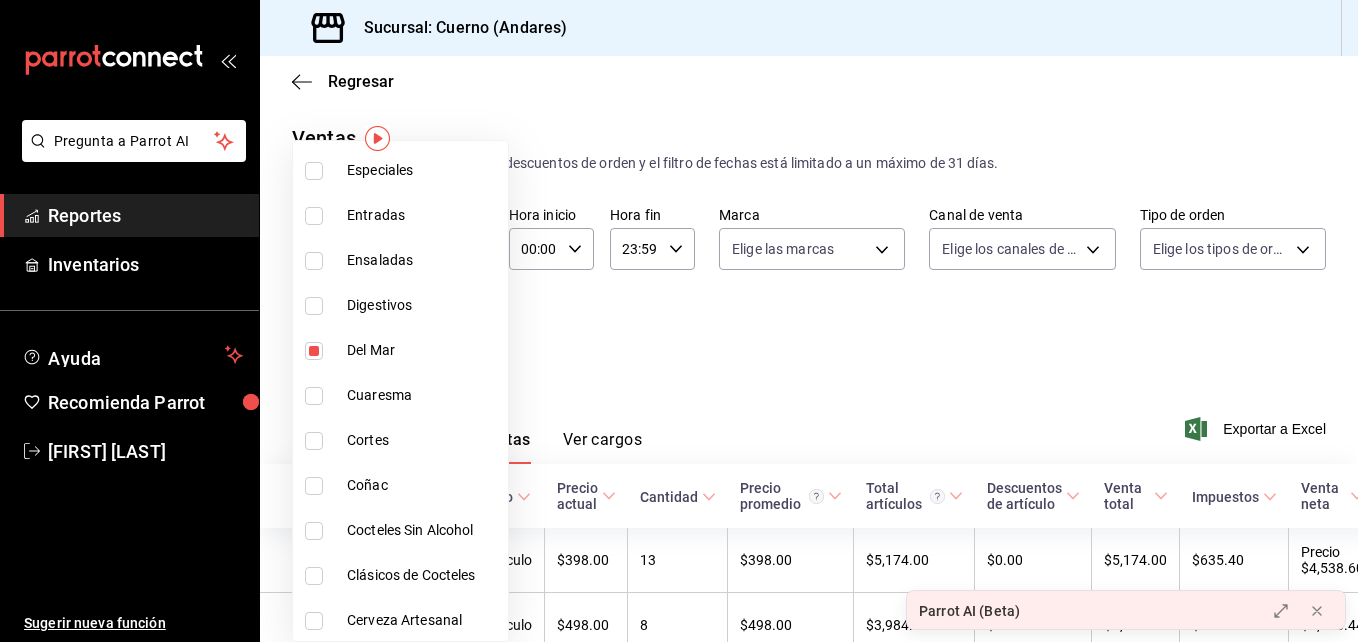 scroll, scrollTop: 1459, scrollLeft: 0, axis: vertical 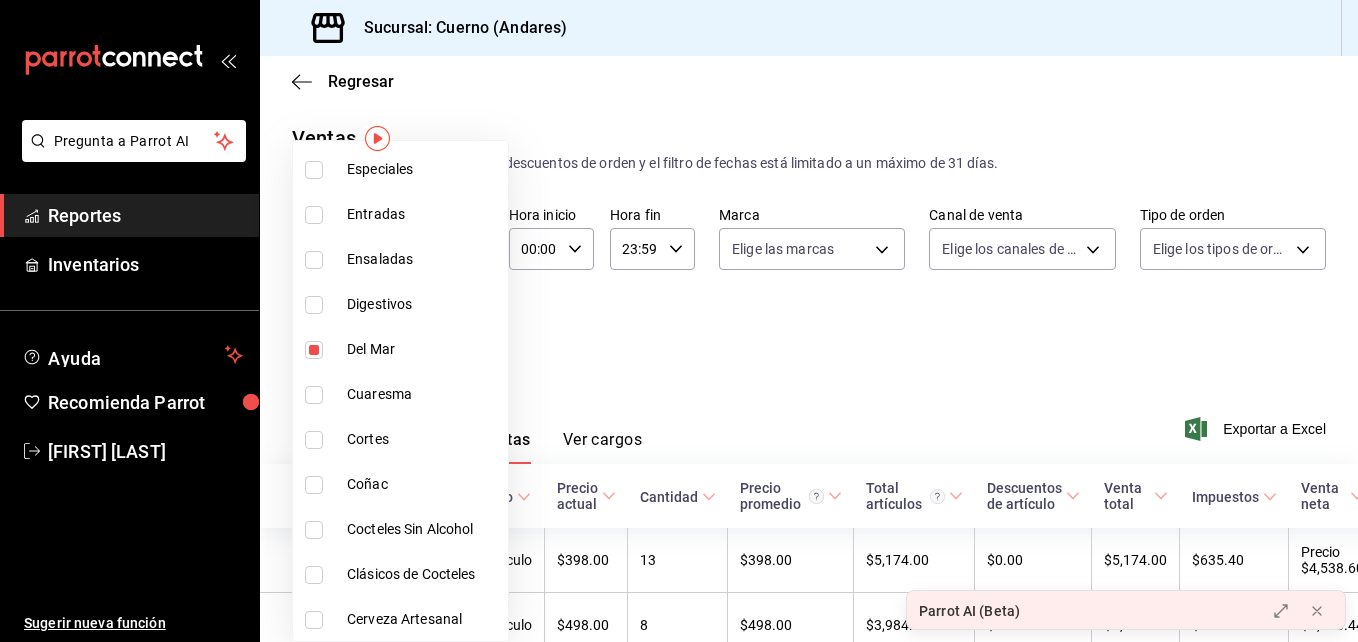 click on "Del Mar" at bounding box center [400, 349] 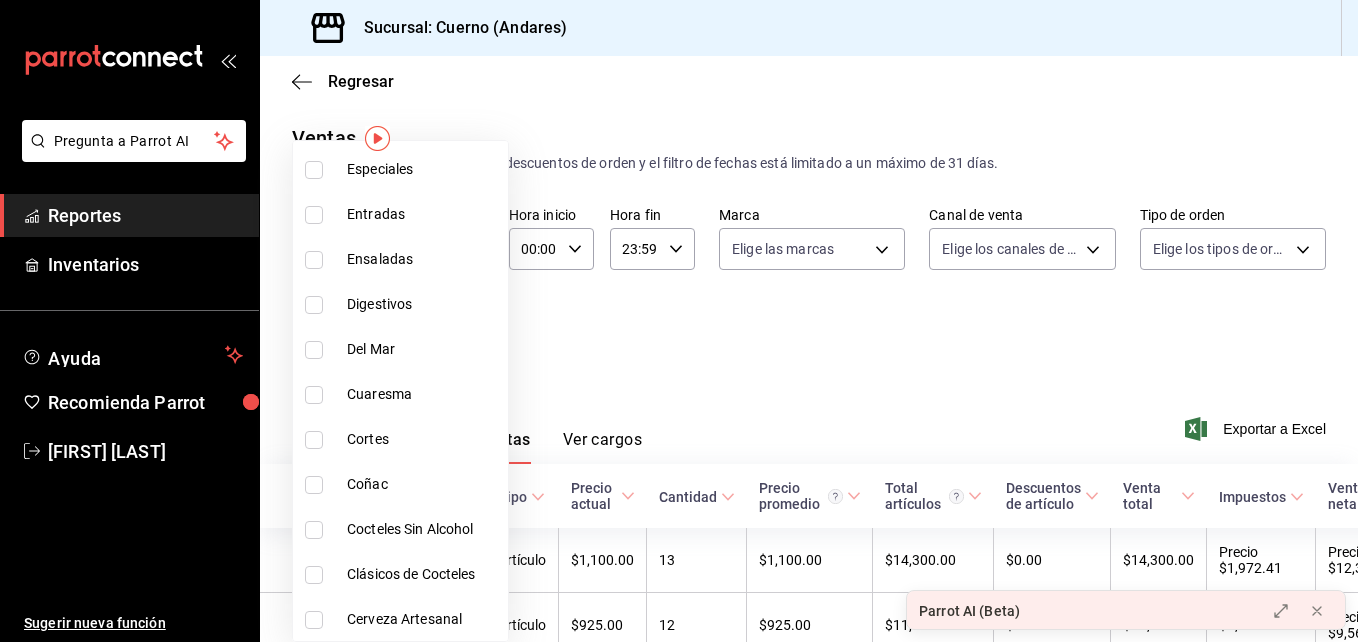 click at bounding box center [314, 170] 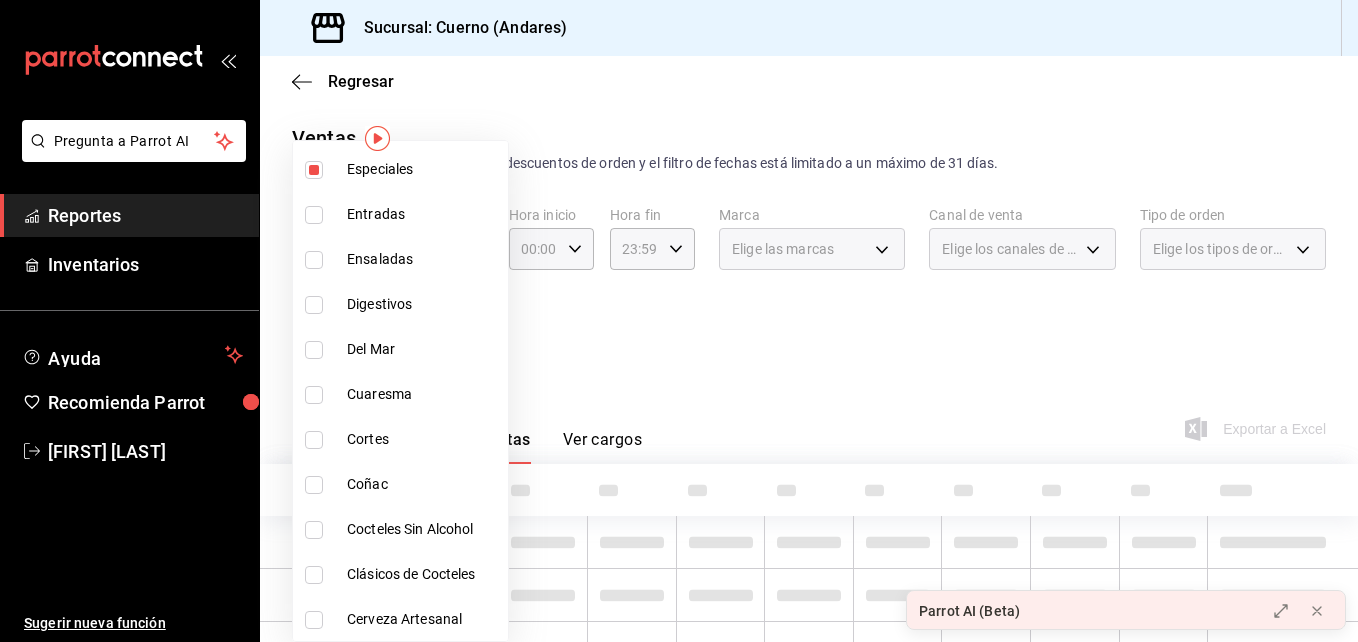 click at bounding box center [679, 321] 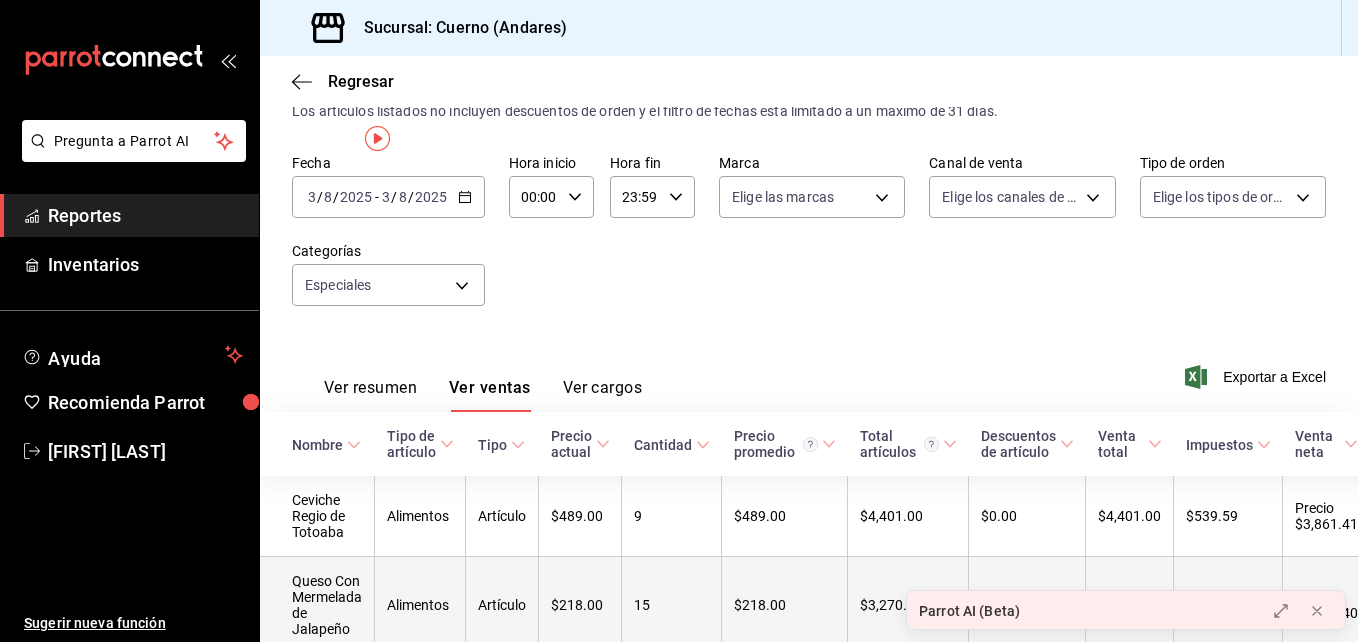 scroll, scrollTop: 0, scrollLeft: 0, axis: both 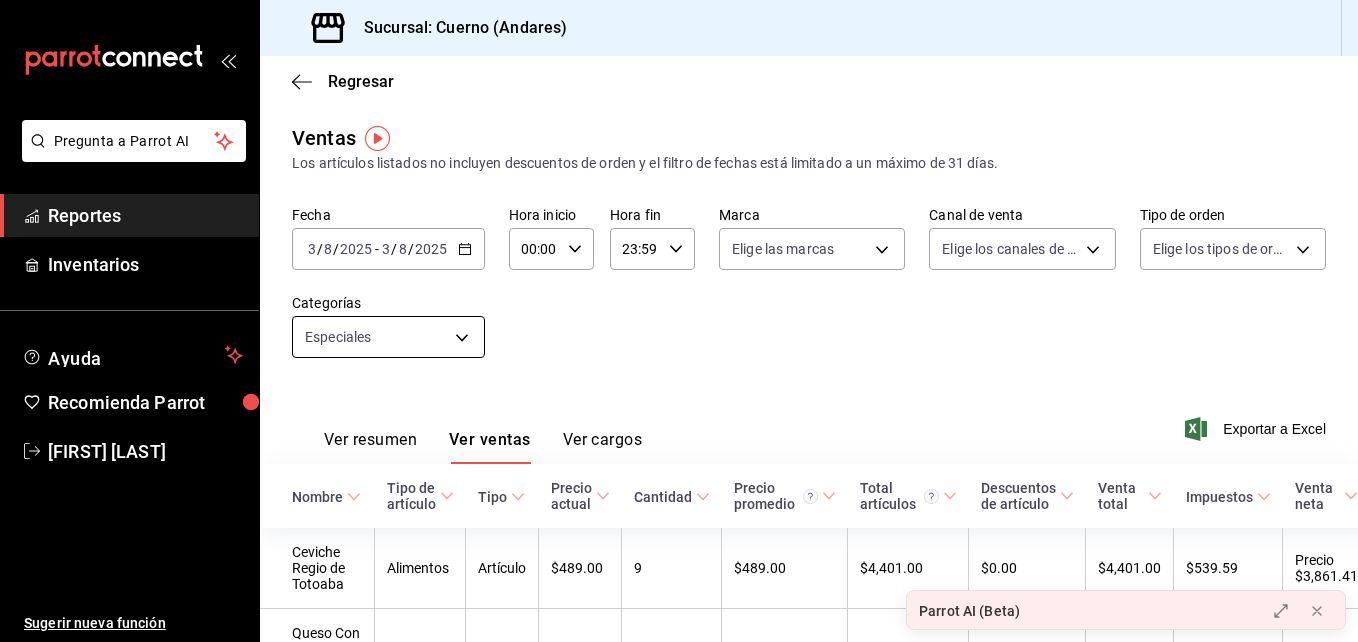click on "Pregunta a Parrot AI Reportes   Inventarios   Ayuda Recomienda Parrot   [FIRST] [LAST]   Sugerir nueva función   Sucursal: Cuerno (Andares) Regresar Ventas Los artículos listados no incluyen descuentos de orden y el filtro de fechas está limitado a un máximo de 31 días. Fecha 2025-08-03 3 / 8 / 2025 - 2025-08-03 3 / 8 / 2025 Hora inicio 00:00 Hora inicio Hora fin 23:59 Hora fin Marca Elige las marcas Canal de venta Elige los canales de venta Tipo de orden Elige los tipos de orden Categorías Especiales a542a0f5-dc65-4dec-b1e1-534bbf263eb5 Ver resumen Ver ventas Ver cargos Exportar a Excel Nombre Tipo de artículo Tipo Precio actual Cantidad Precio promedio   Total artículos   Descuentos de artículo Venta total Impuestos Venta neta Ceviche Regio de Totoaba Alimentos Artículo $489.00 9 $489.00 $4,401.00 $0.00 $4,401.00 $539.59 Precio $3,861.41 Queso Con Mermelada de Jalapeño Alimentos Artículo $218.00 15 $218.00 $3,270.00 $0.00 $3,270.00 $429.60 Precio $2,840.40 Aguachile Serrano de Rib Eye Alimentos 6" at bounding box center (679, 321) 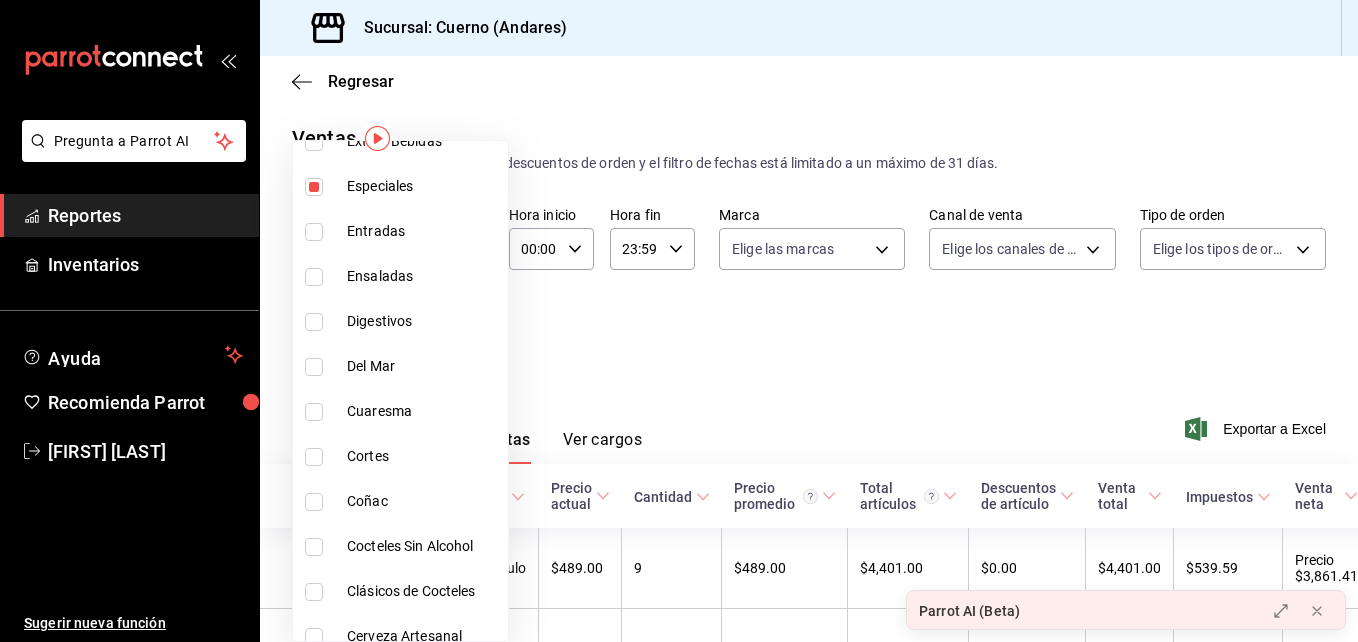 scroll, scrollTop: 1443, scrollLeft: 0, axis: vertical 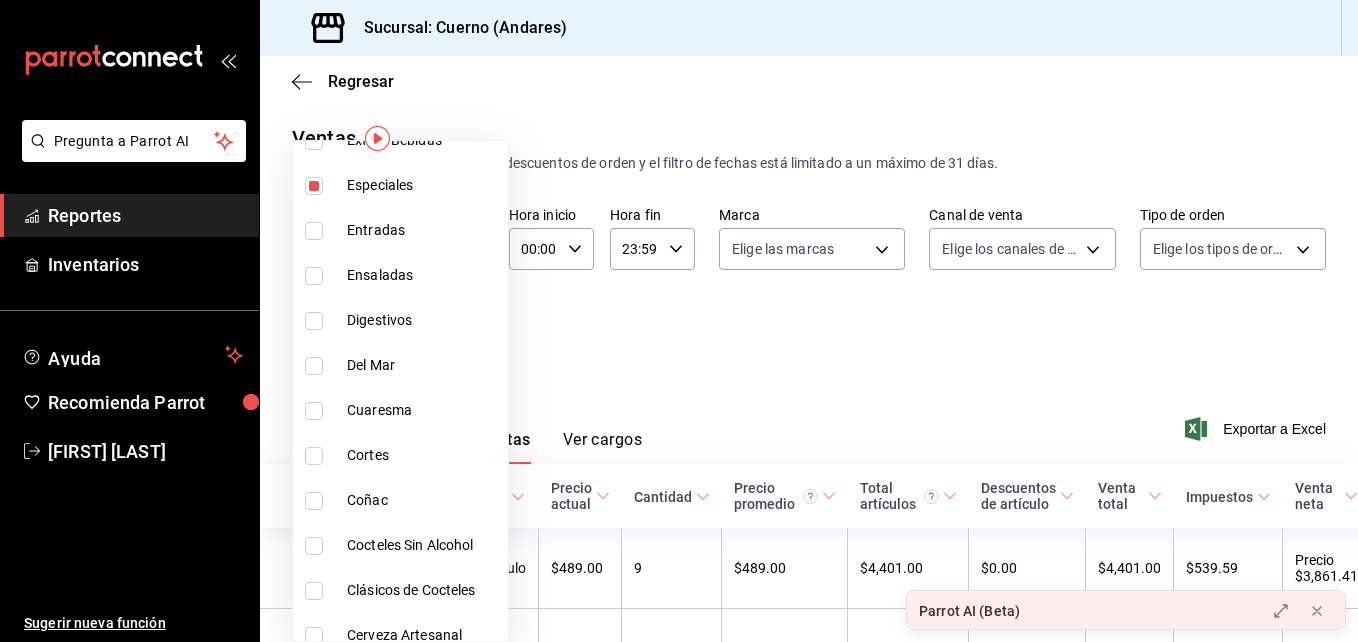 click at bounding box center [314, 186] 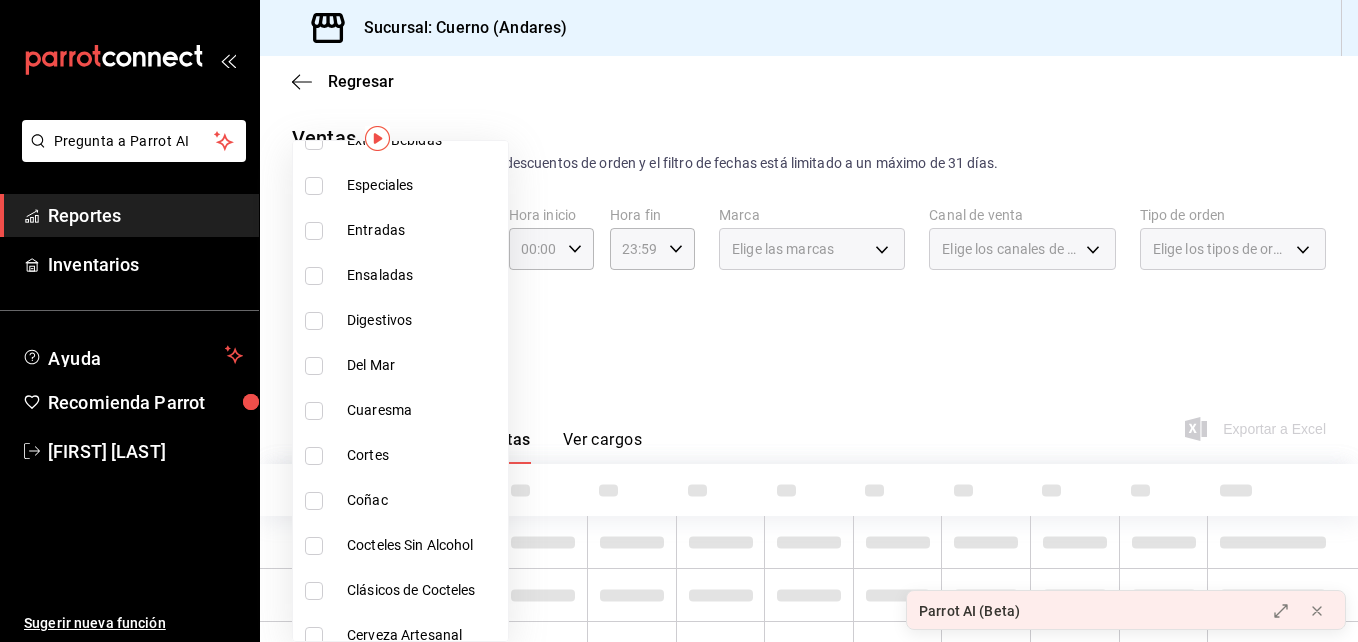 click at bounding box center (314, 231) 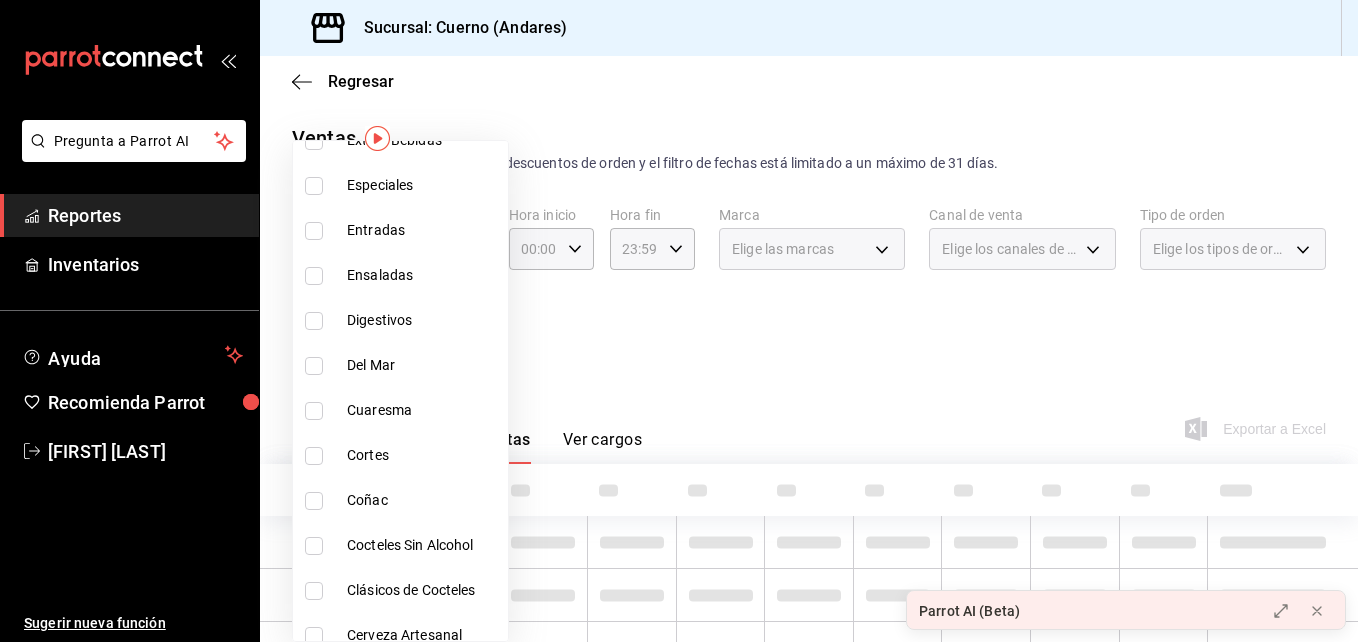 checkbox on "true" 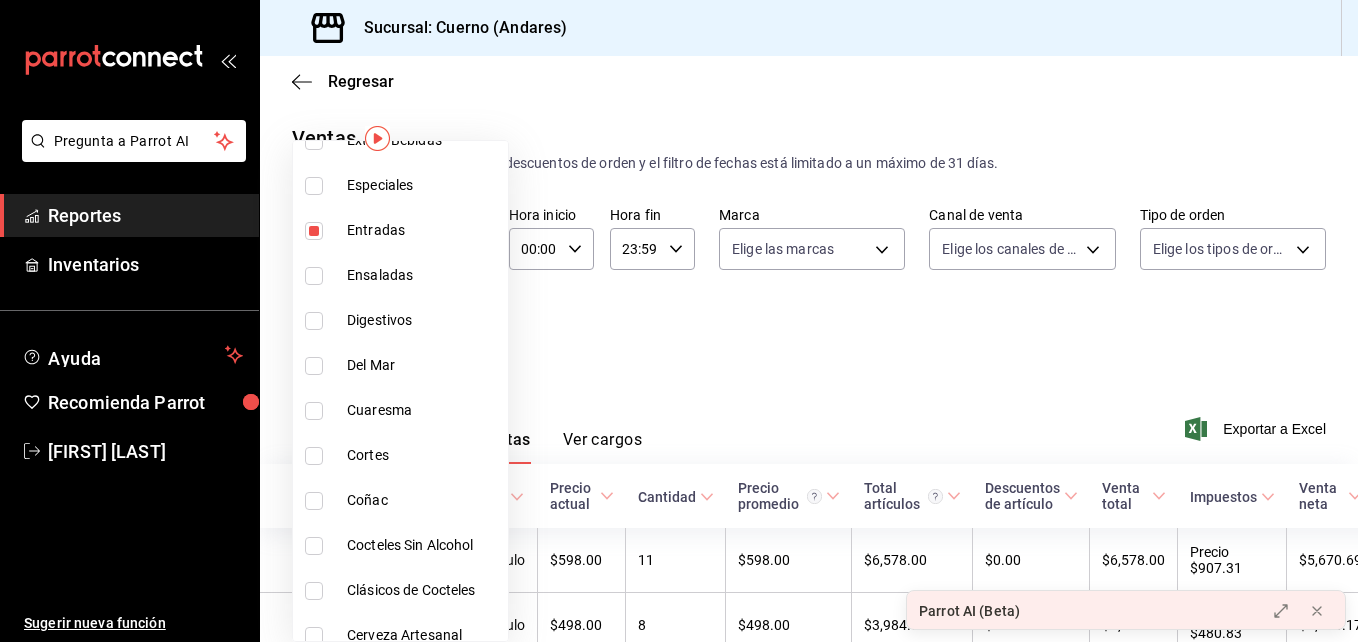 click at bounding box center (679, 321) 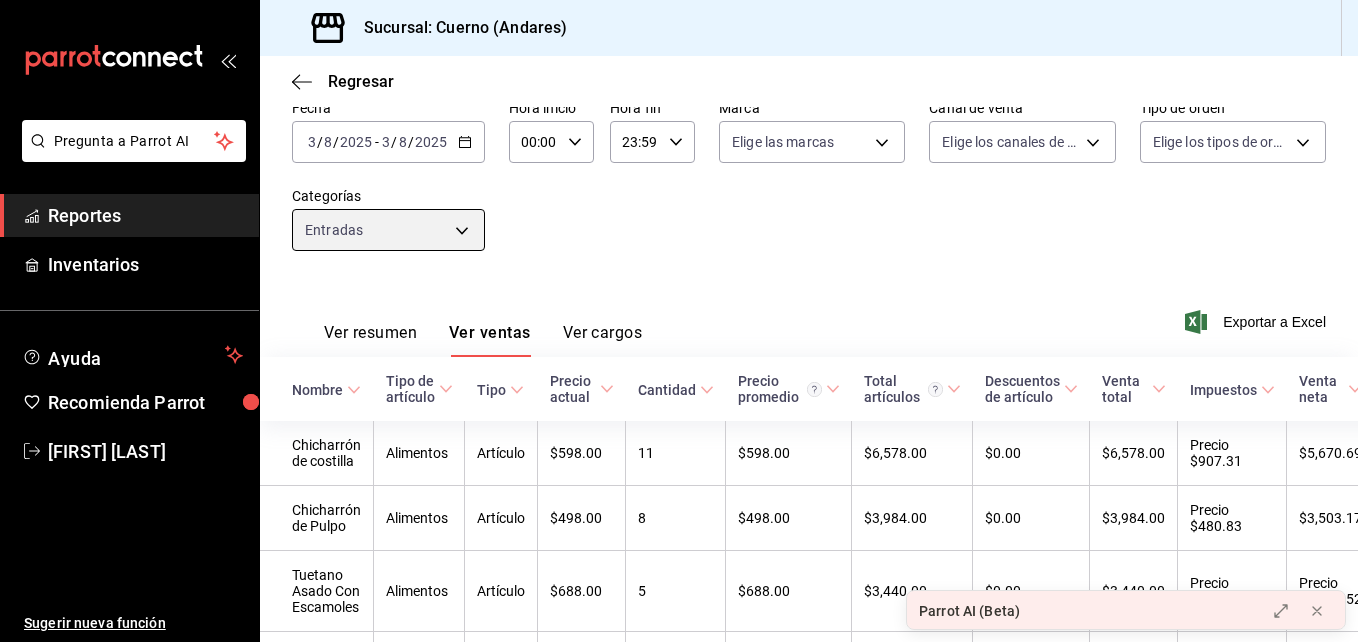 scroll, scrollTop: 0, scrollLeft: 0, axis: both 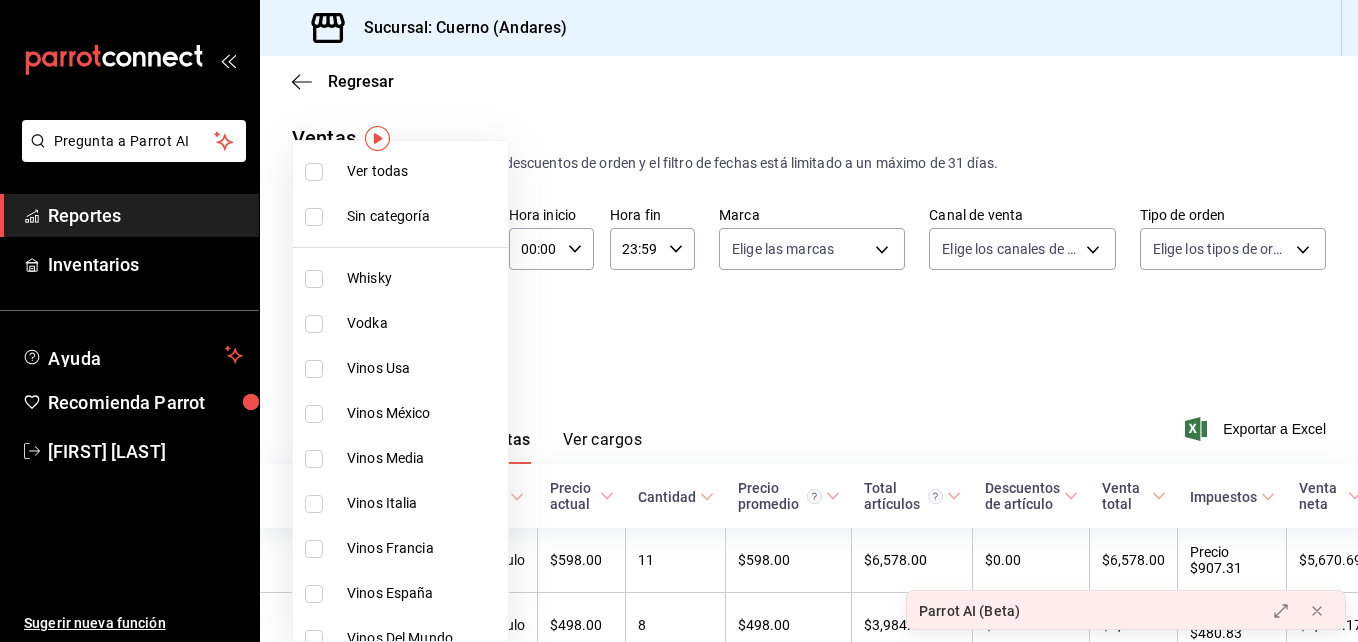 click on "Pregunta a Parrot AI Reportes   Inventarios   Ayuda Recomienda Parrot   [FIRST] [LAST]   Sugerir nueva función   Sucursal: Cuerno (Andares) Regresar Ventas Los artículos listados no incluyen descuentos de orden y el filtro de fechas está limitado a un máximo de 31 días. Fecha 2025-08-03 3 / 8 / 2025 - 2025-08-03 3 / 8 / 2025 Hora inicio 00:00 Hora inicio Hora fin 23:59 Hora fin Marca Elige las marcas Canal de venta Elige los canales de venta Tipo de orden Elige los tipos de orden Categorías Entradas f45c2ab6-80cc-4374-9efe-e327061f6169 Ver resumen Ver ventas Ver cargos Exportar a Excel Nombre Tipo de artículo Tipo Precio actual Cantidad Precio promedio   Total artículos   Descuentos de artículo Venta total Impuestos Venta neta Chicharrón de costilla Alimentos Artículo $598.00 11 $598.00 $6,578.00 $0.00 $6,578.00 Precio $907.31 $5,670.69 Chicharrón de Pulpo Alimentos Artículo $498.00 8 $498.00 $3,984.00 $0.00 $3,984.00 Precio $480.83 $3,503.17 Tuetano Asado Con Escamoles Alimentos Artículo $688.00" at bounding box center [679, 321] 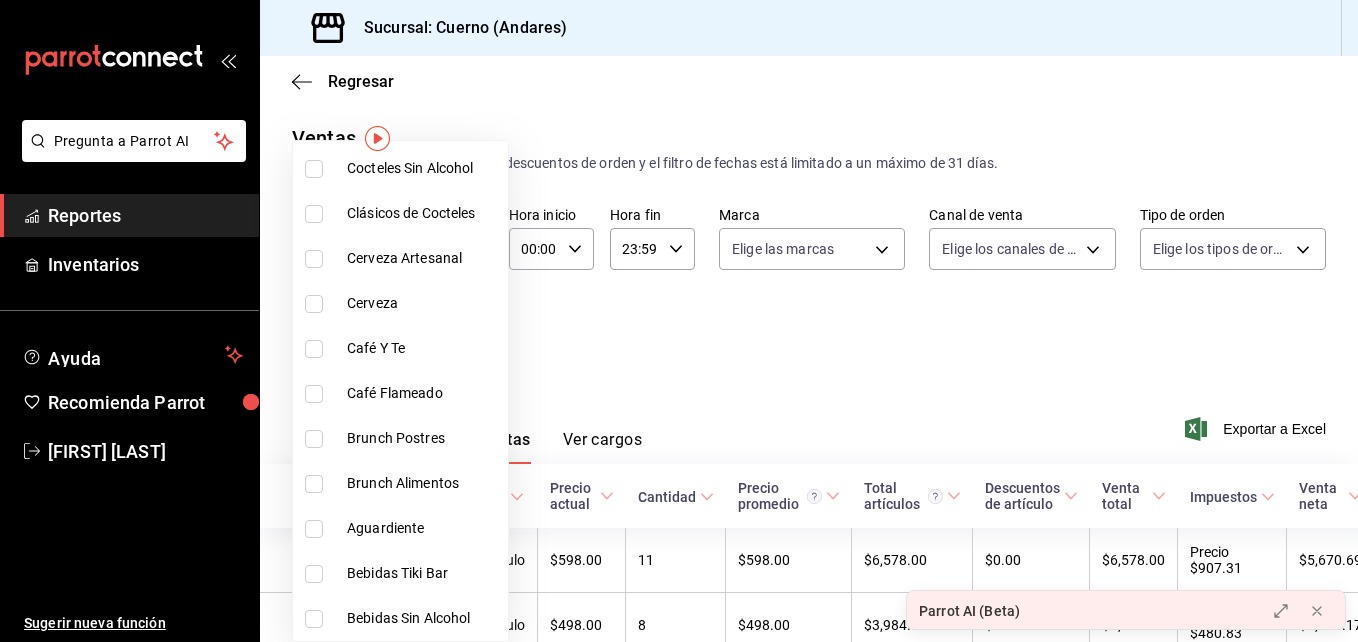 scroll, scrollTop: 1359, scrollLeft: 0, axis: vertical 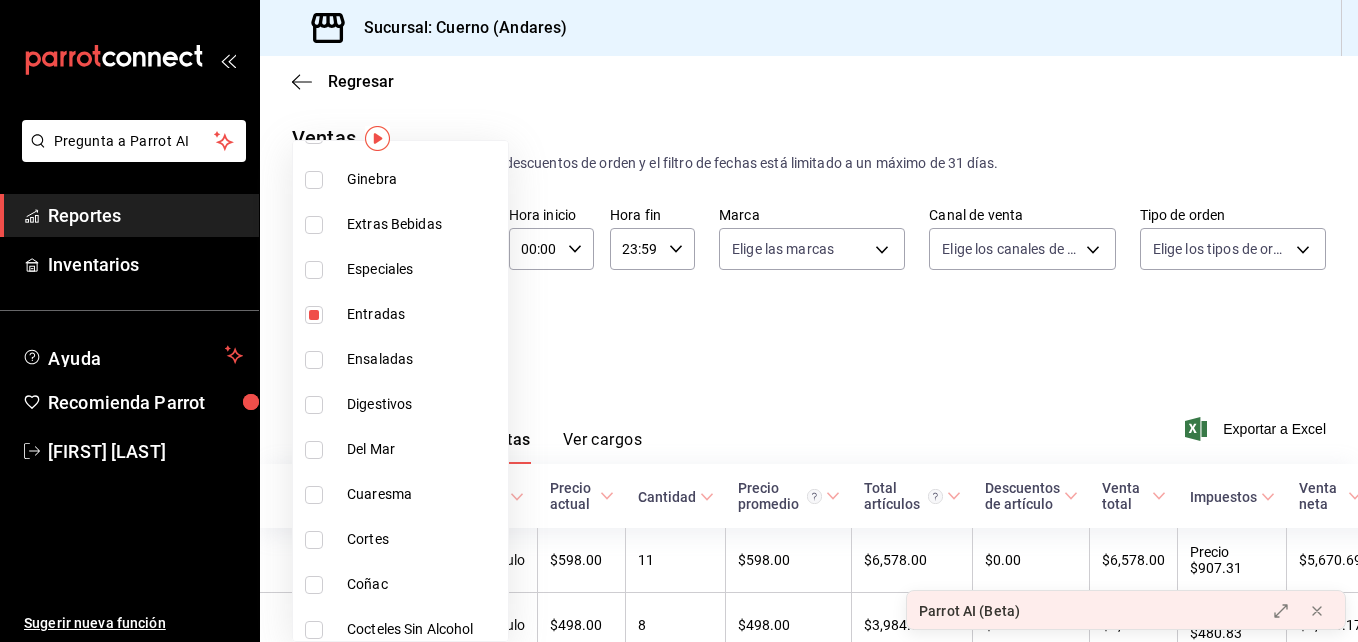 click at bounding box center (314, 315) 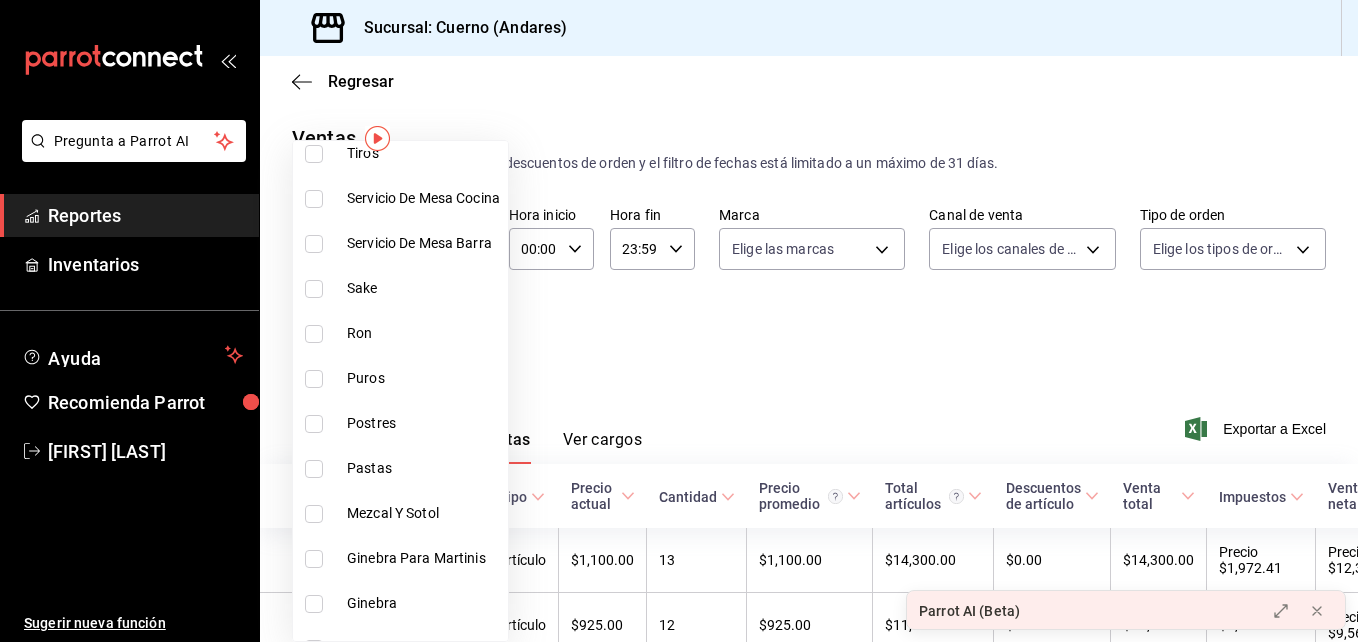 scroll, scrollTop: 936, scrollLeft: 0, axis: vertical 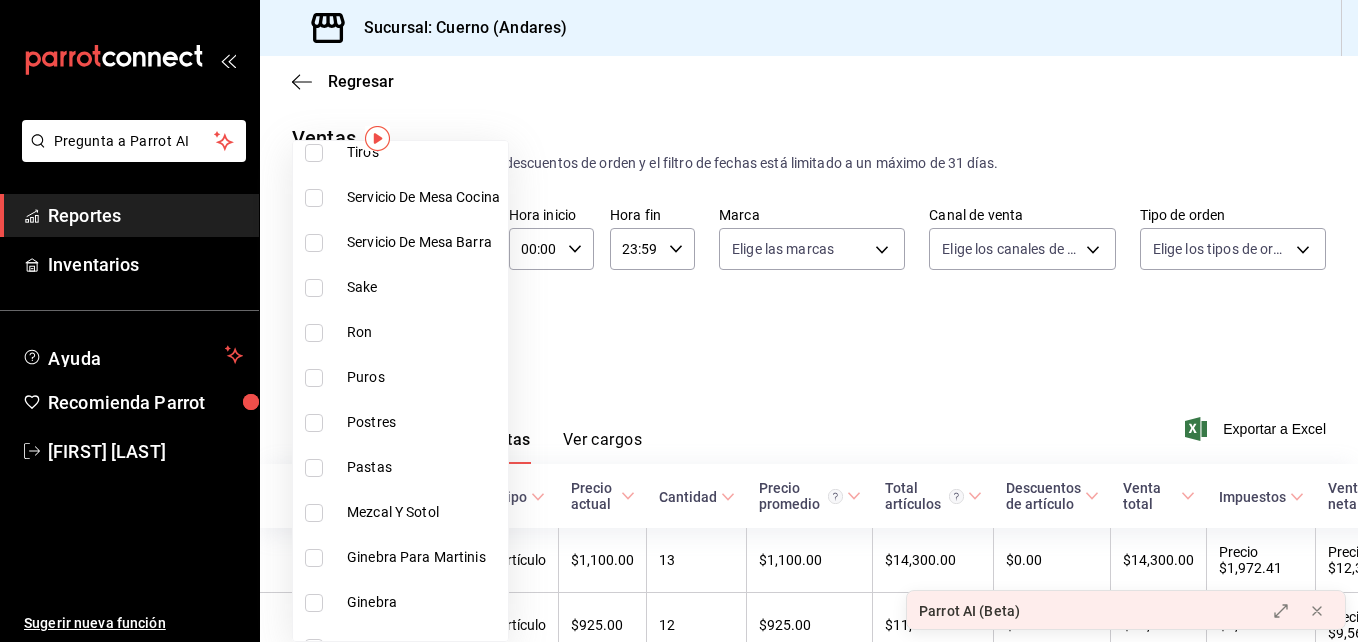 click at bounding box center (314, 423) 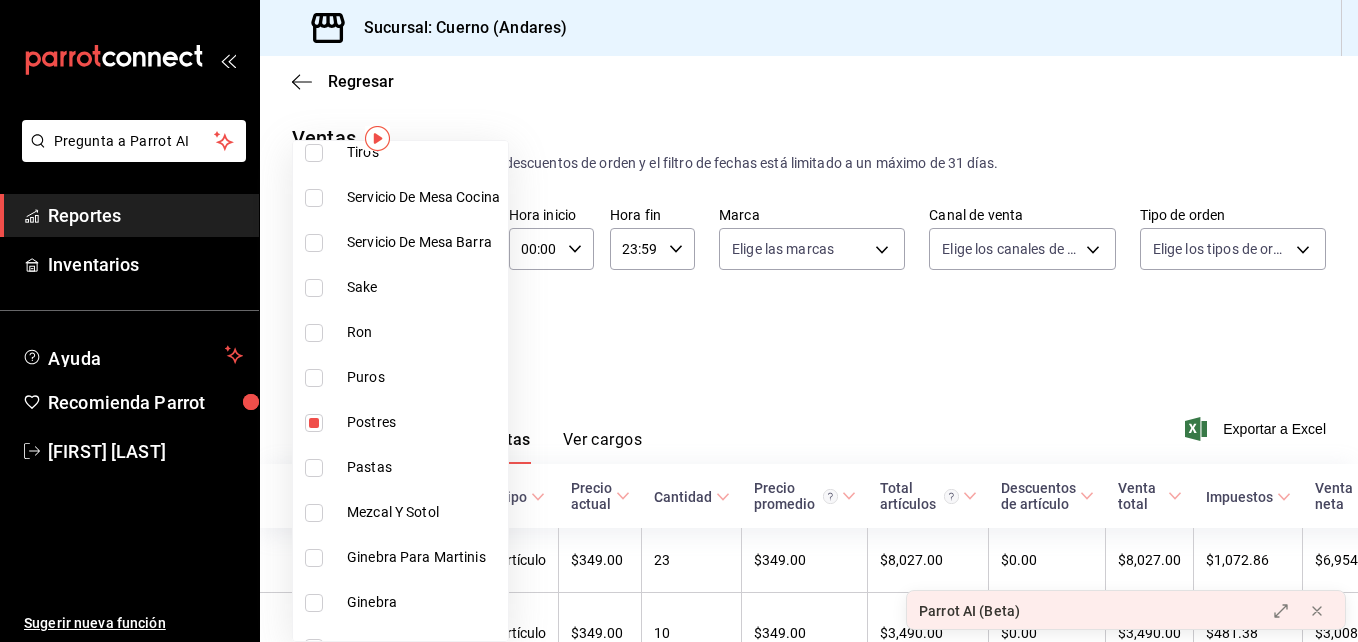 click at bounding box center (679, 321) 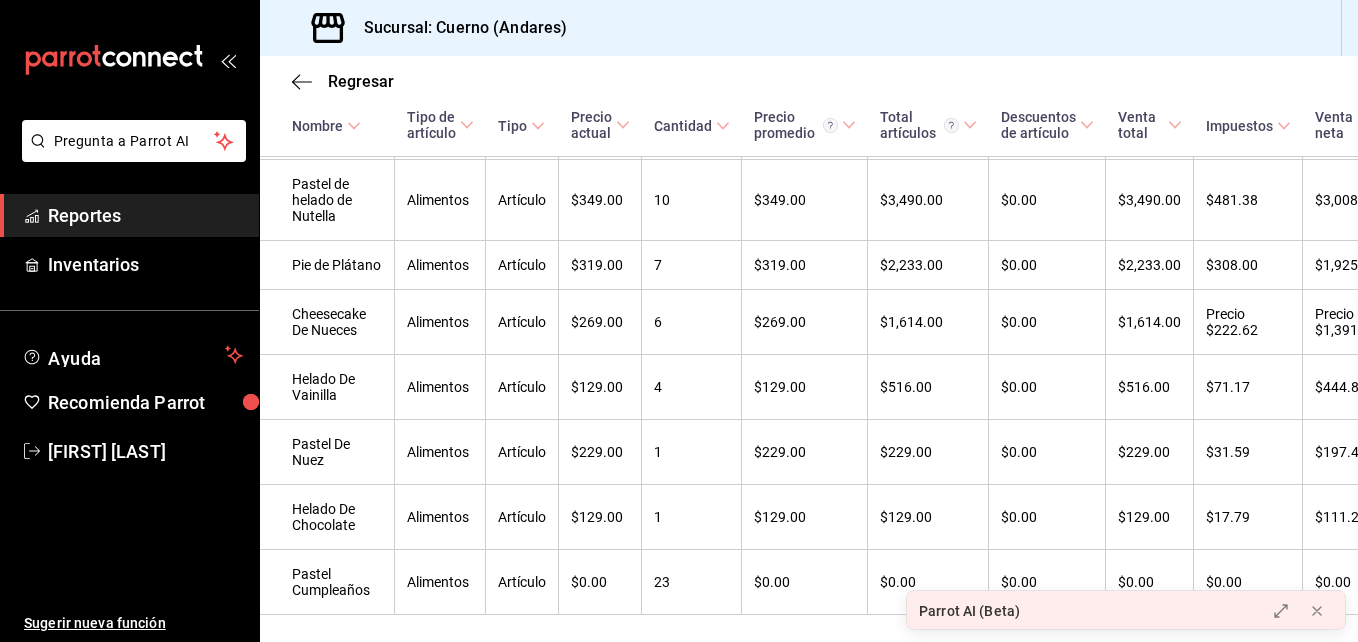scroll, scrollTop: 565, scrollLeft: 0, axis: vertical 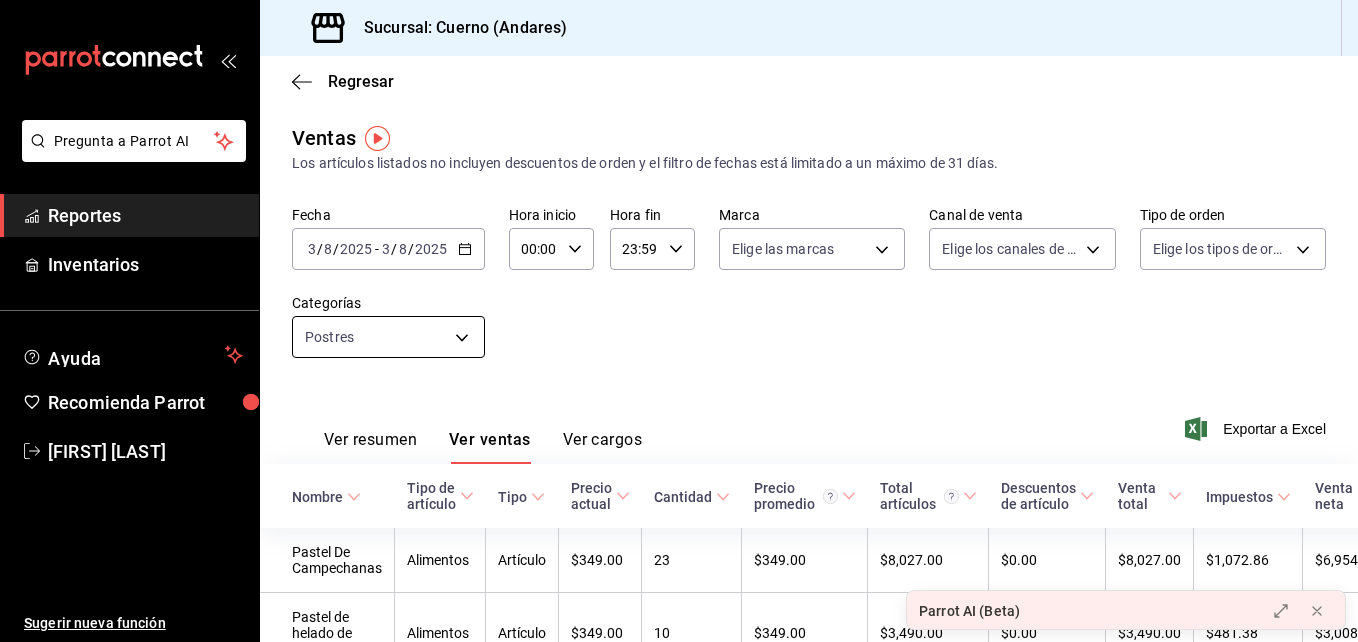 click on "Pregunta a Parrot AI Reportes   Inventarios   Ayuda Recomienda Parrot   [FIRST] [LAST]   Sugerir nueva función   Sucursal: Cuerno (Andares) Regresar Ventas Los artículos listados no incluyen descuentos de orden y el filtro de fechas está limitado a un máximo de 31 días. Fecha 2025-08-03 3 / 8 / 2025 - 2025-08-03 3 / 8 / 2025 Hora inicio 00:00 Hora inicio Hora fin 23:59 Hora fin Marca Elige las marcas Canal de venta Elige los canales de venta Tipo de orden Elige los tipos de orden Categorías Postres 8c88a475-8ca3-43b3-9d07-b21701e10581 Ver resumen Ver ventas Ver cargos Exportar a Excel Nombre Tipo de artículo Tipo Precio actual Cantidad Precio promedio   Total artículos   Descuentos de artículo Venta total Impuestos Venta neta Pastel De Campechanas Alimentos Artículo $349.00 23 $349.00 $8,027.00 $0.00 $8,027.00 $1,072.86 $6,954.14 Pastel de helado de Nutella Alimentos Artículo $349.00 10 $349.00 $3,490.00 $0.00 $3,490.00 $481.38 $3,008.62 Pie de Plátano Alimentos Artículo $319.00 7 $319.00 $2,233.00" at bounding box center (679, 321) 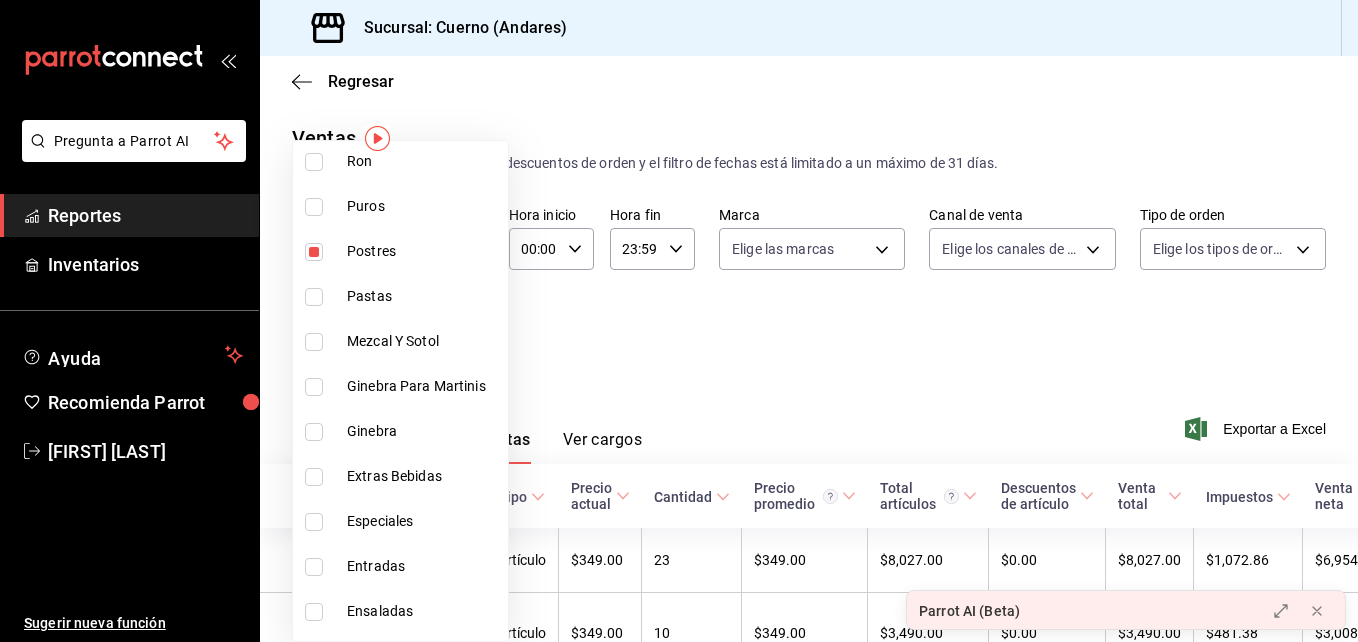 scroll, scrollTop: 1011, scrollLeft: 0, axis: vertical 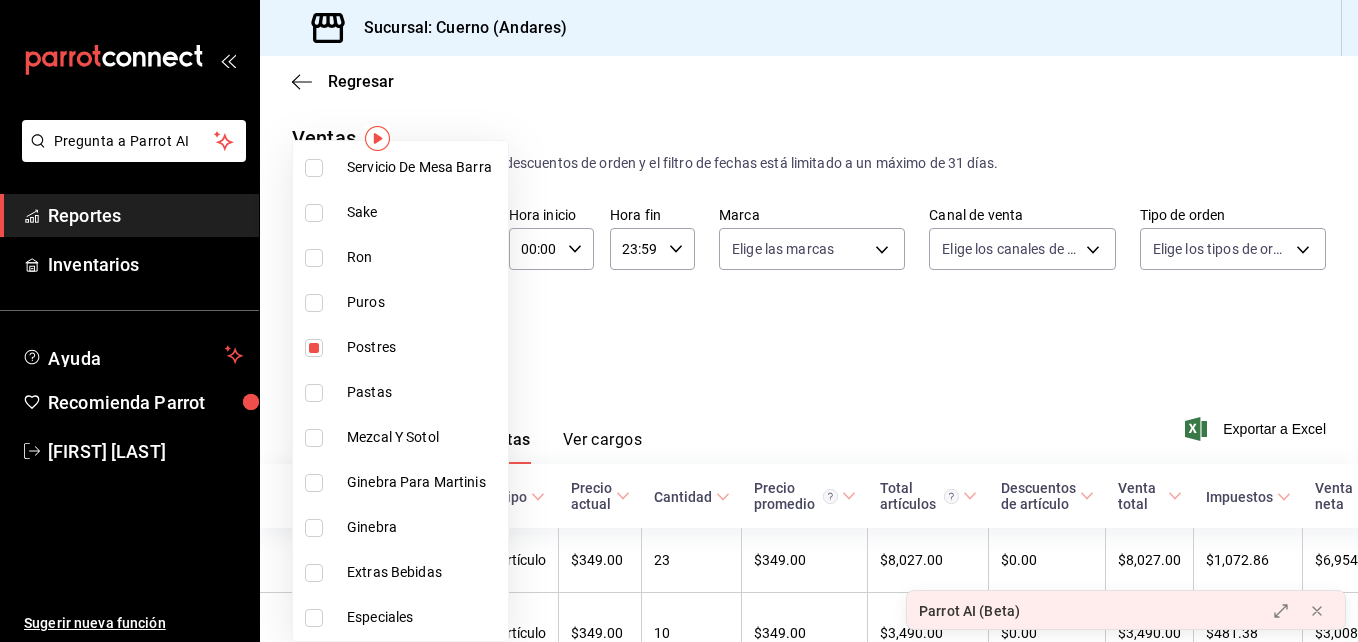 click at bounding box center (314, 348) 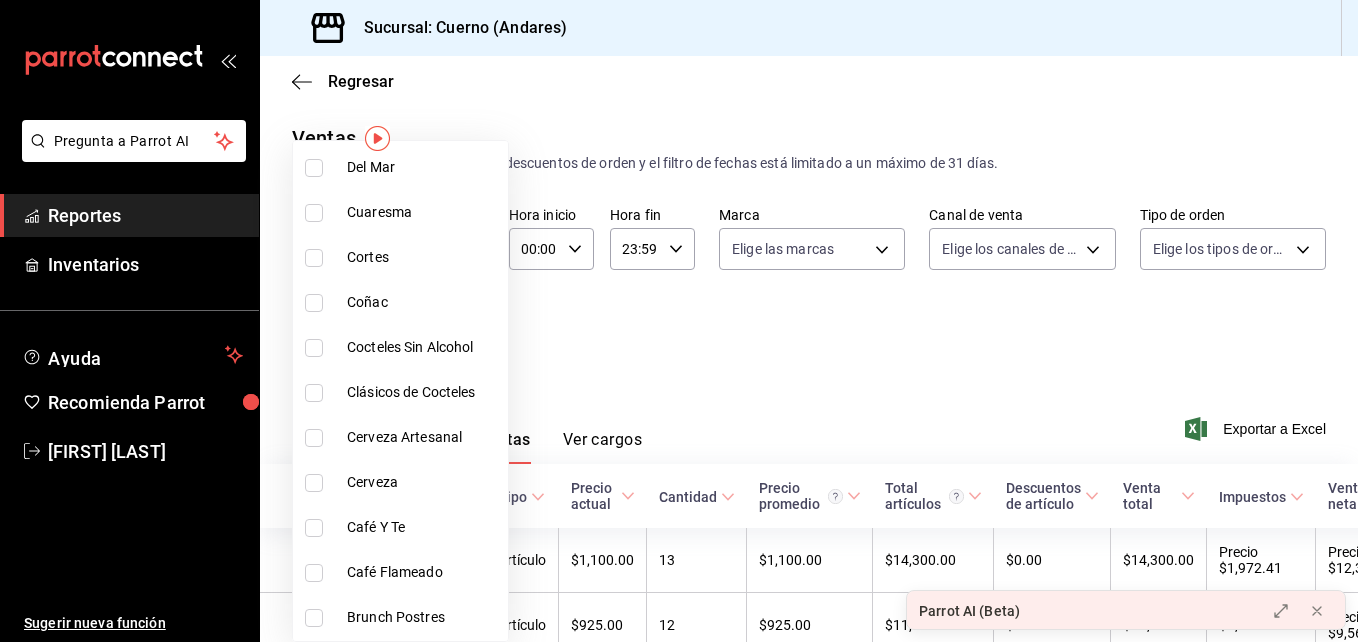 scroll, scrollTop: 1628, scrollLeft: 0, axis: vertical 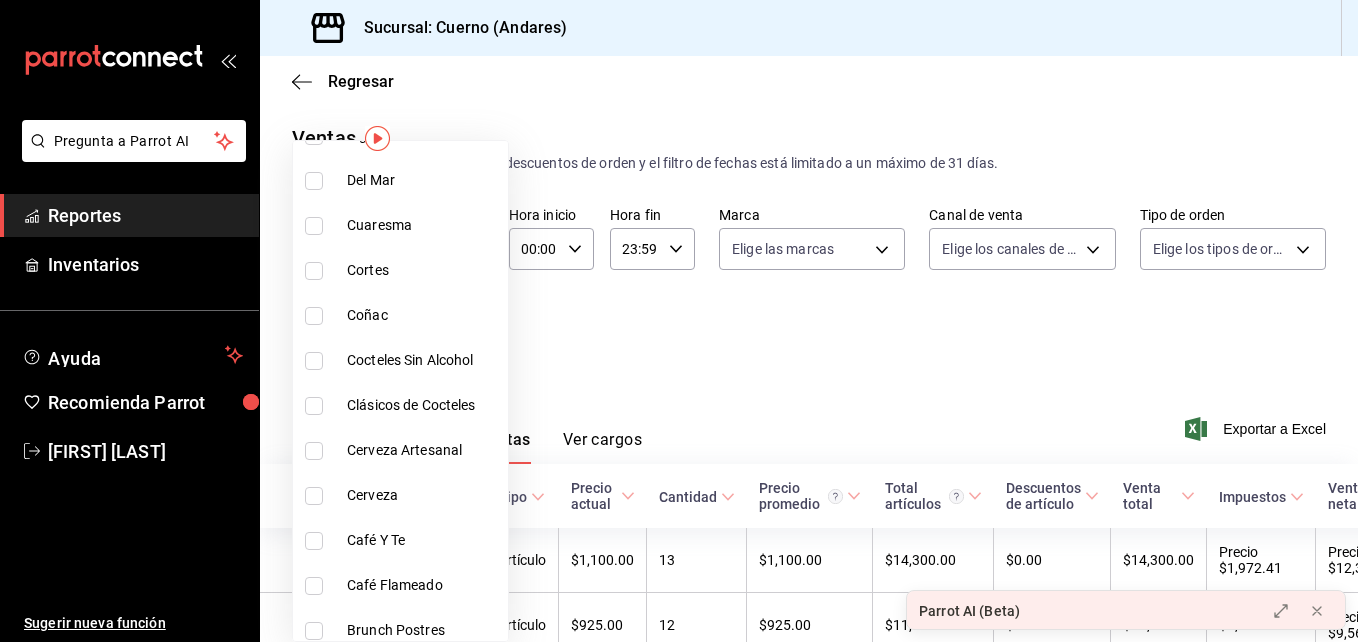 click at bounding box center (314, 271) 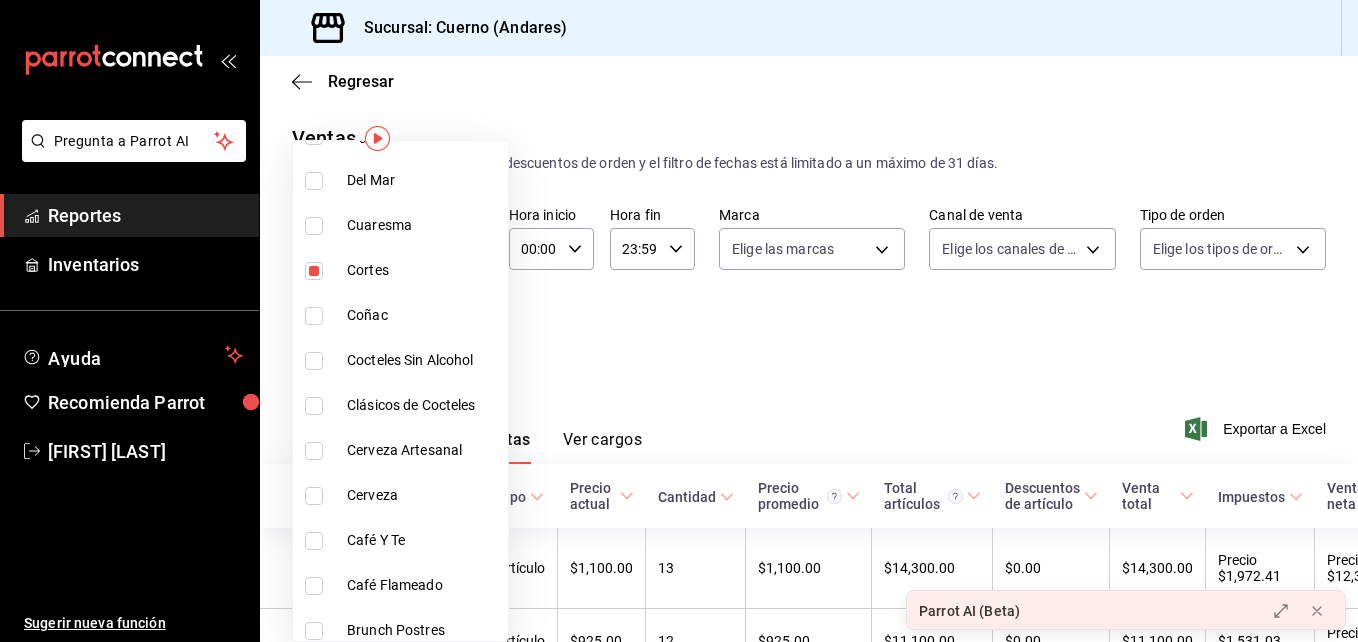 click at bounding box center [679, 321] 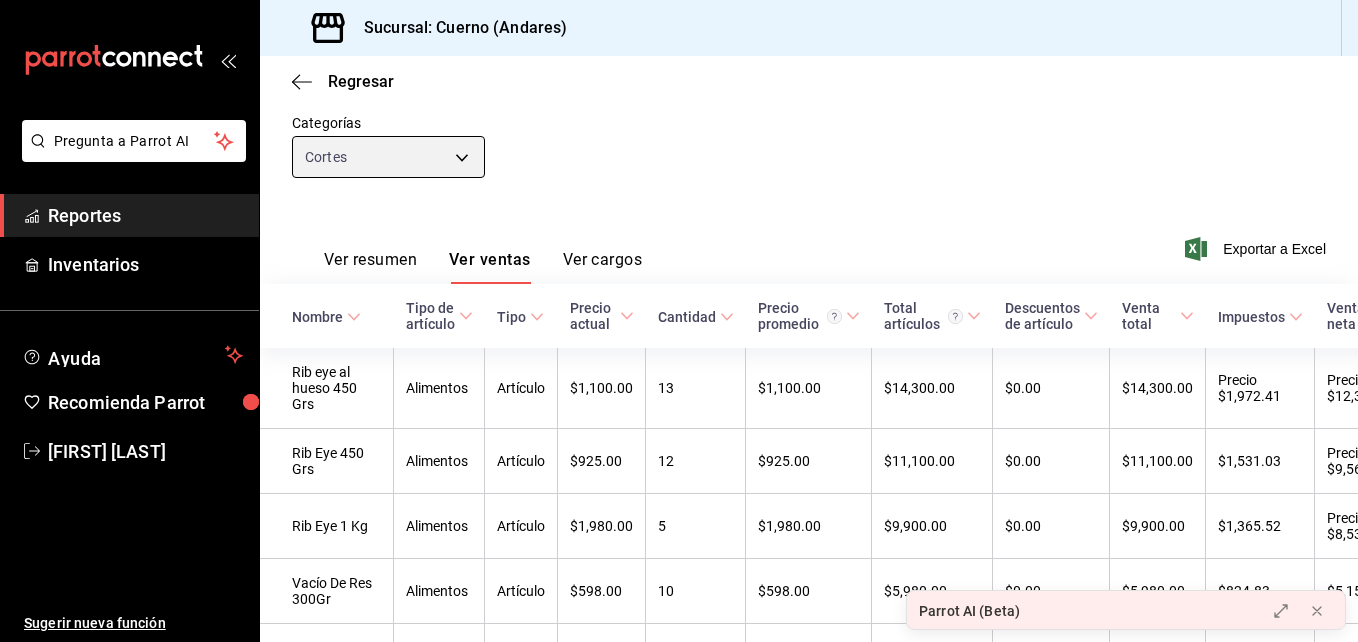 scroll, scrollTop: 181, scrollLeft: 0, axis: vertical 